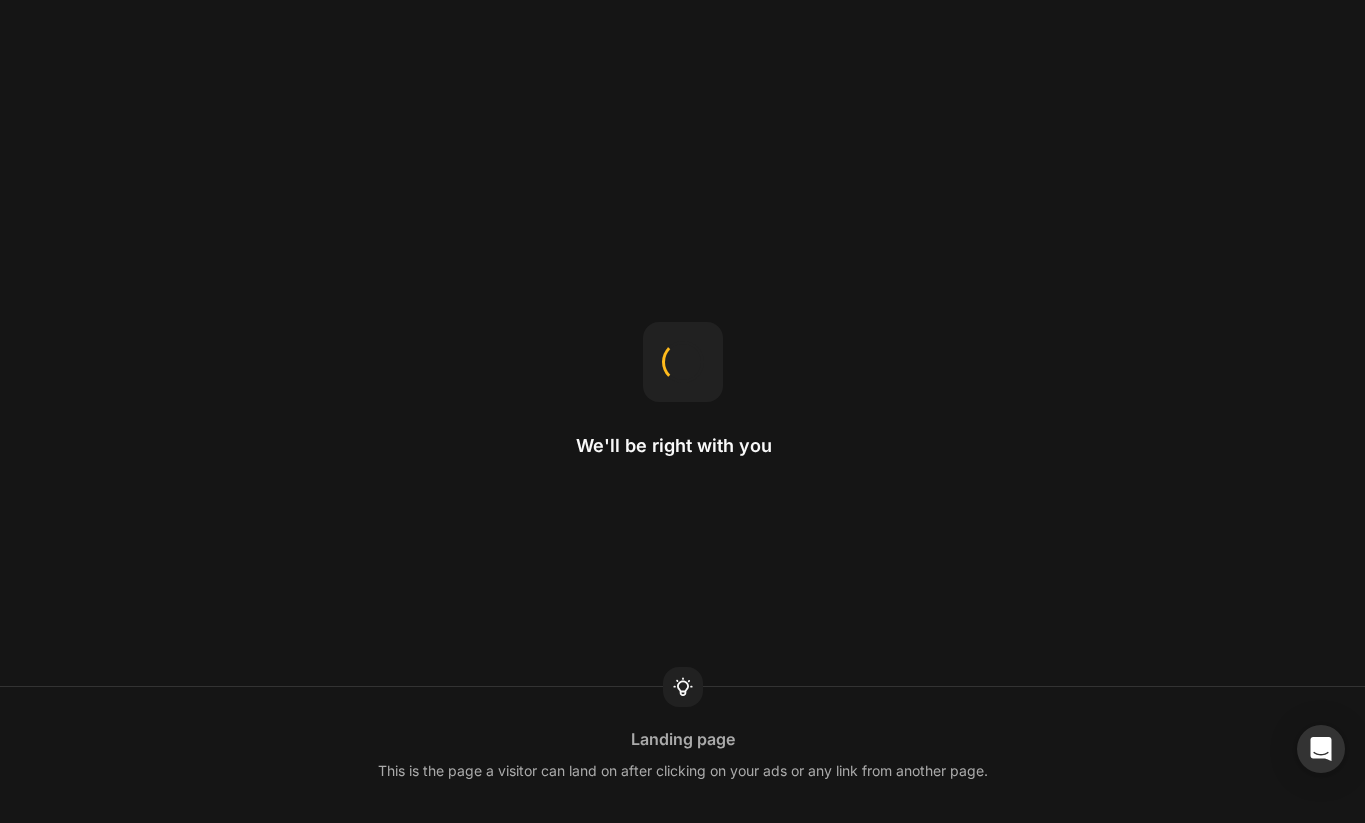 scroll, scrollTop: 0, scrollLeft: 0, axis: both 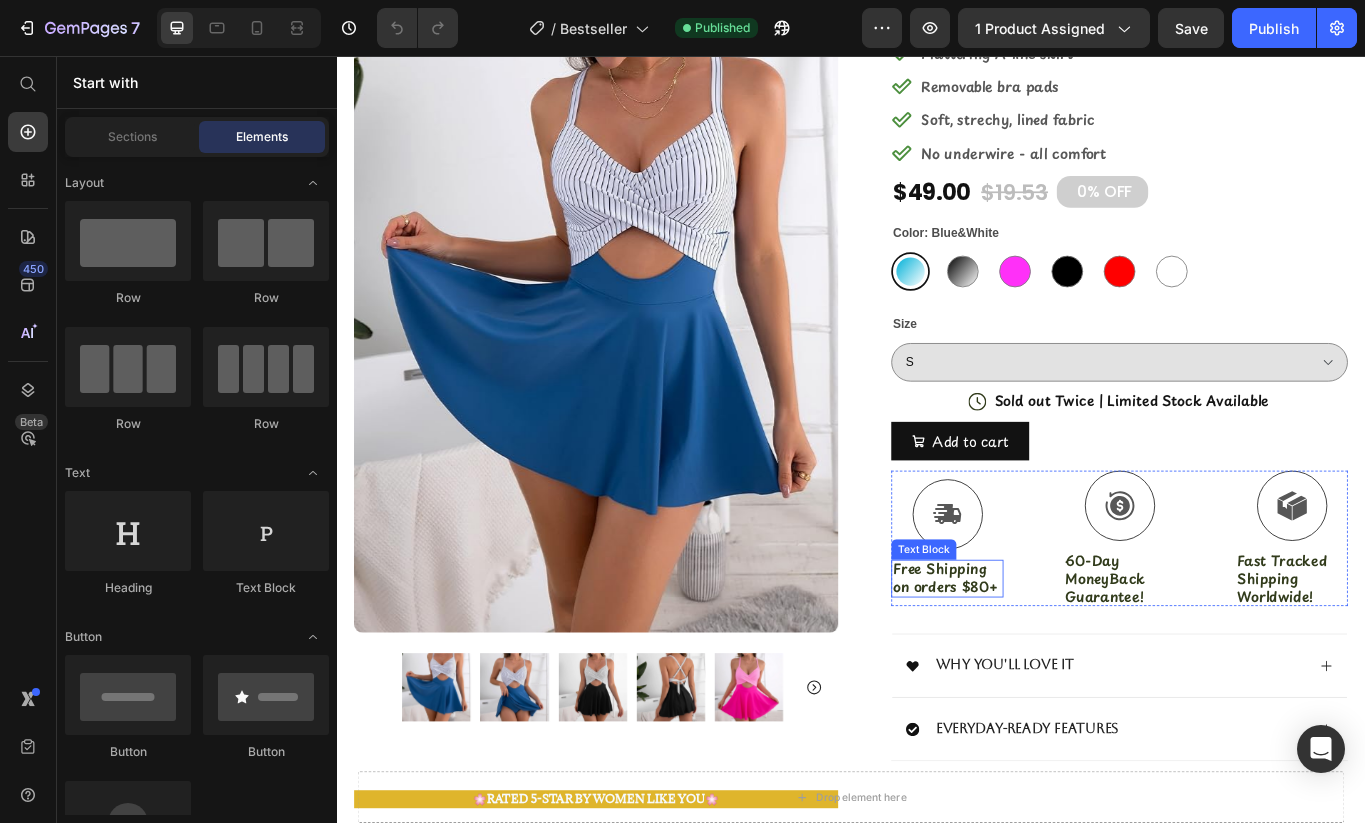 click on "Free Shipping on orders $80+" at bounding box center (1049, 665) 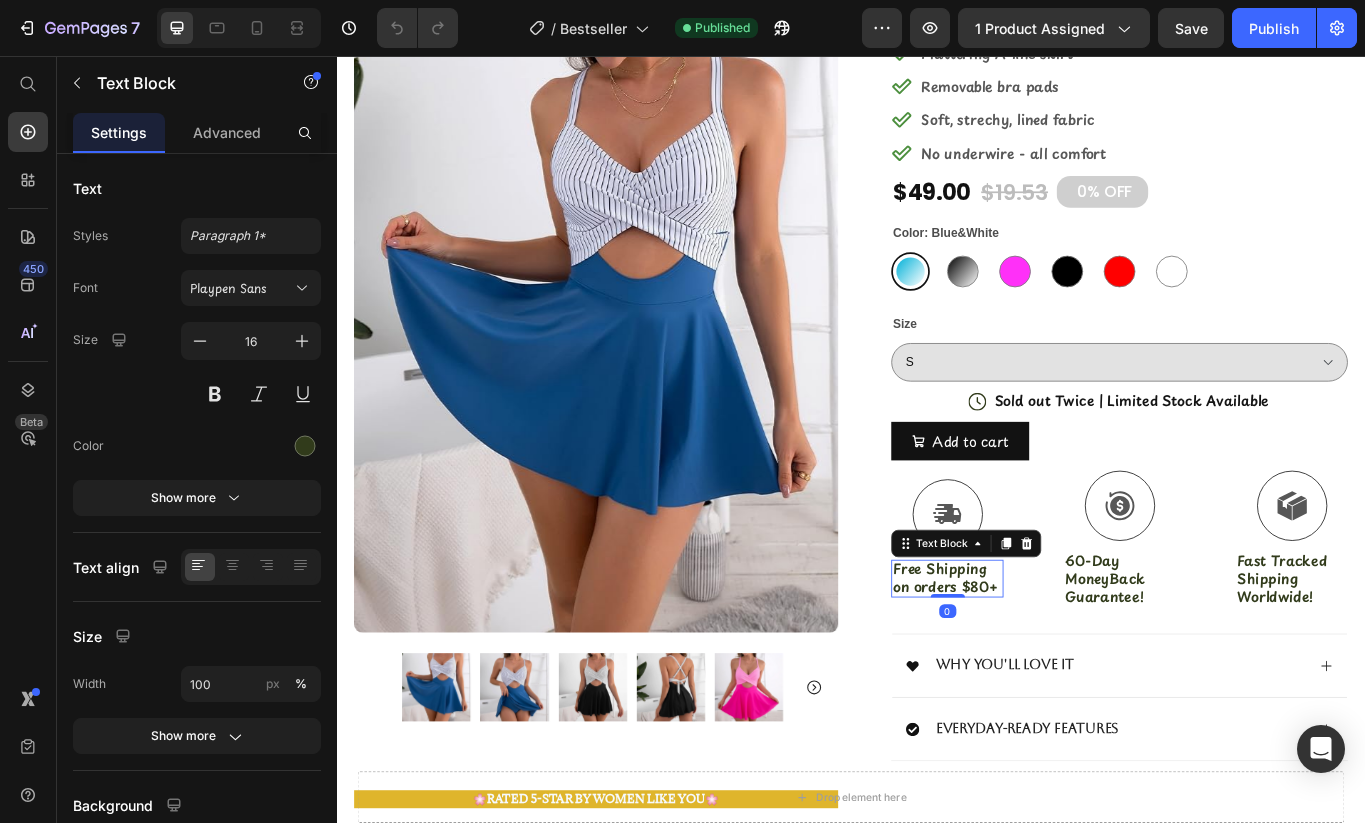 click on "Free Shipping on orders $80+" at bounding box center [1049, 665] 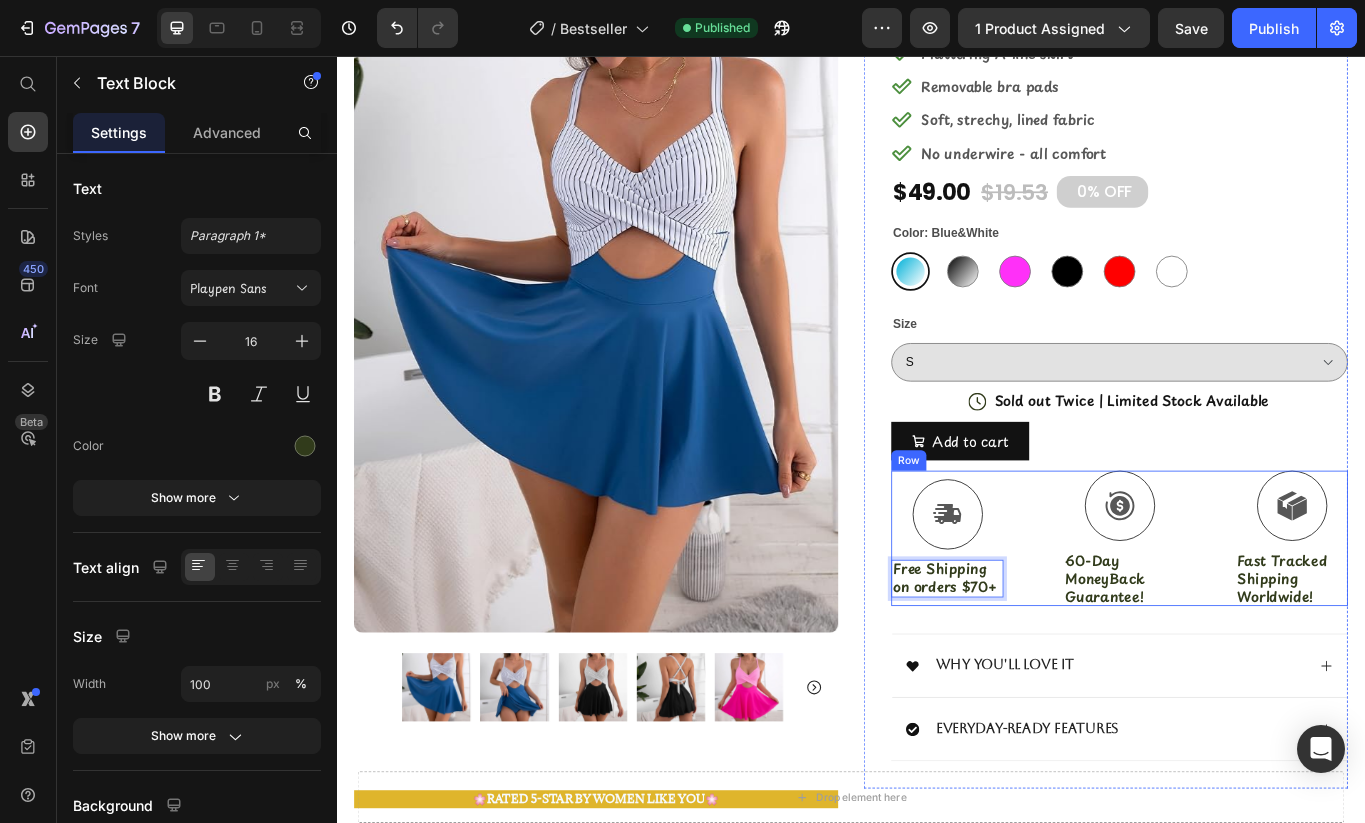click on "60-Day MoneyBack Guarantee!" at bounding box center [1250, 665] 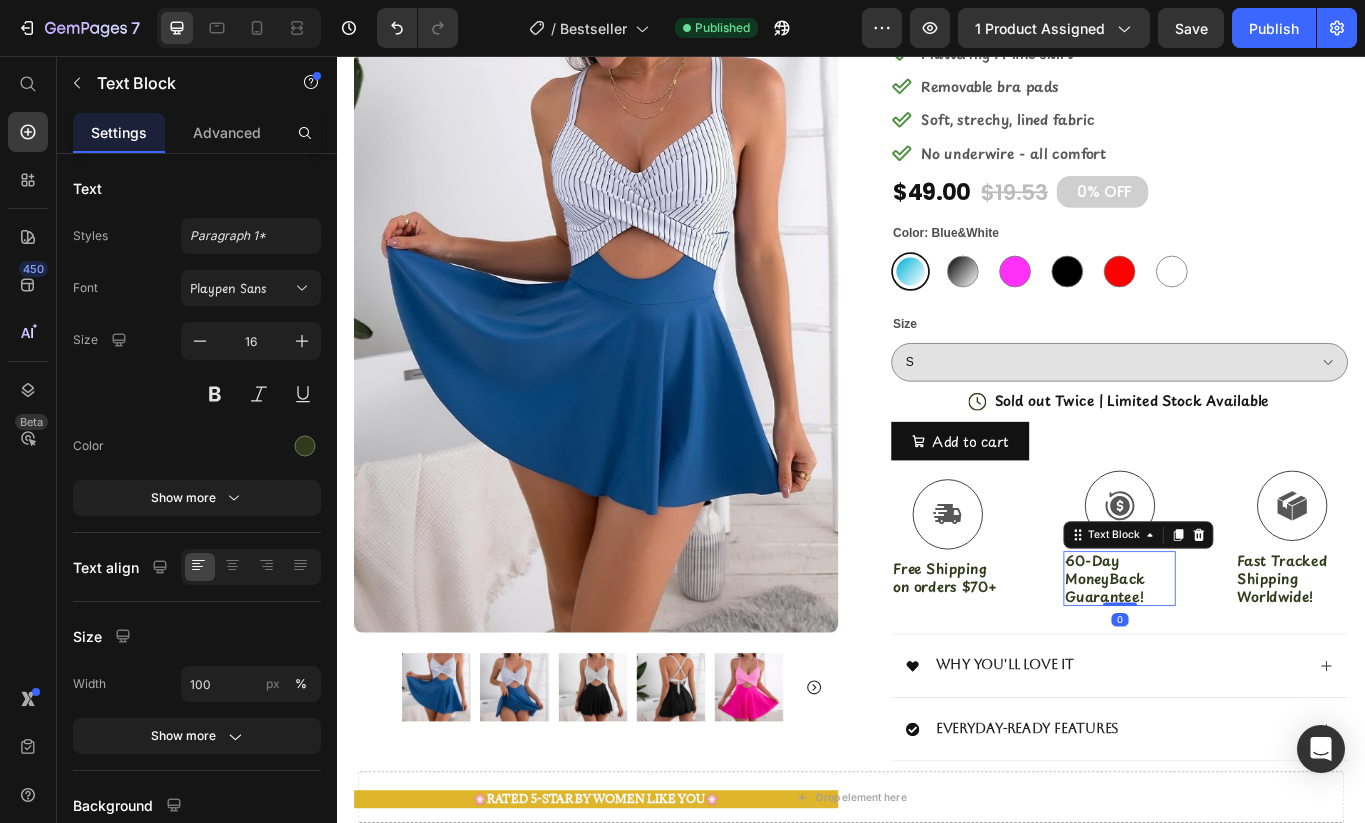 click on "60-Day MoneyBack Guarantee!" at bounding box center (1250, 665) 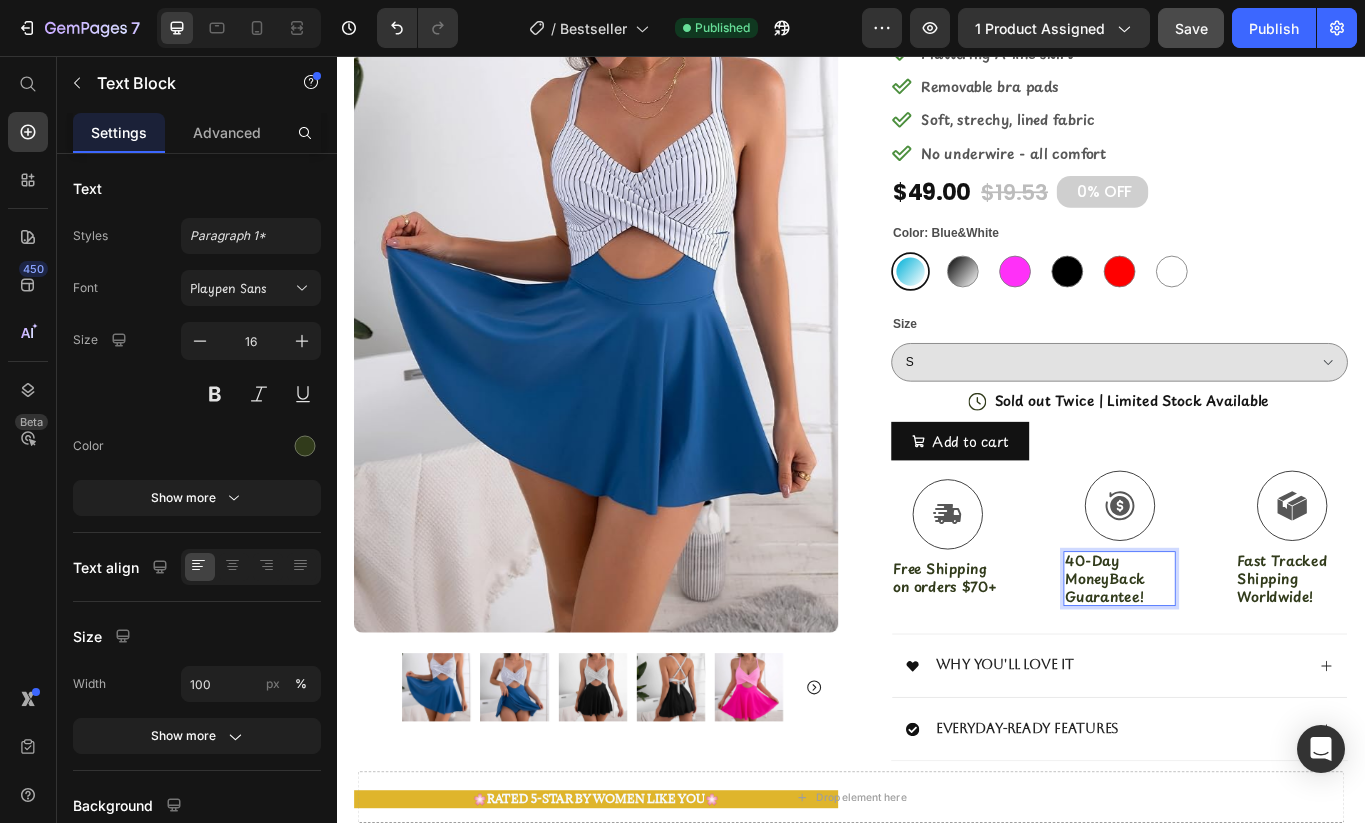 click on "Save" 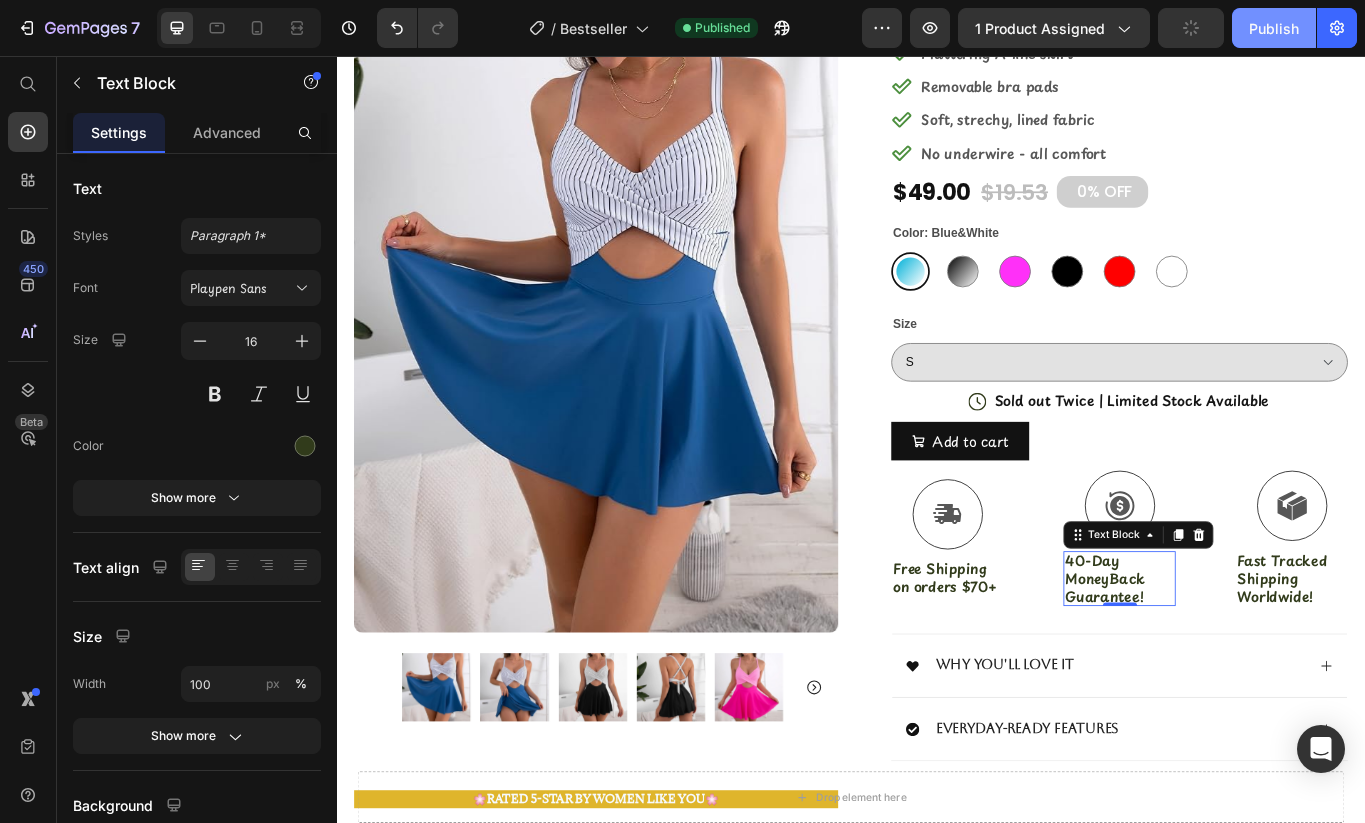 click on "Publish" at bounding box center (1274, 28) 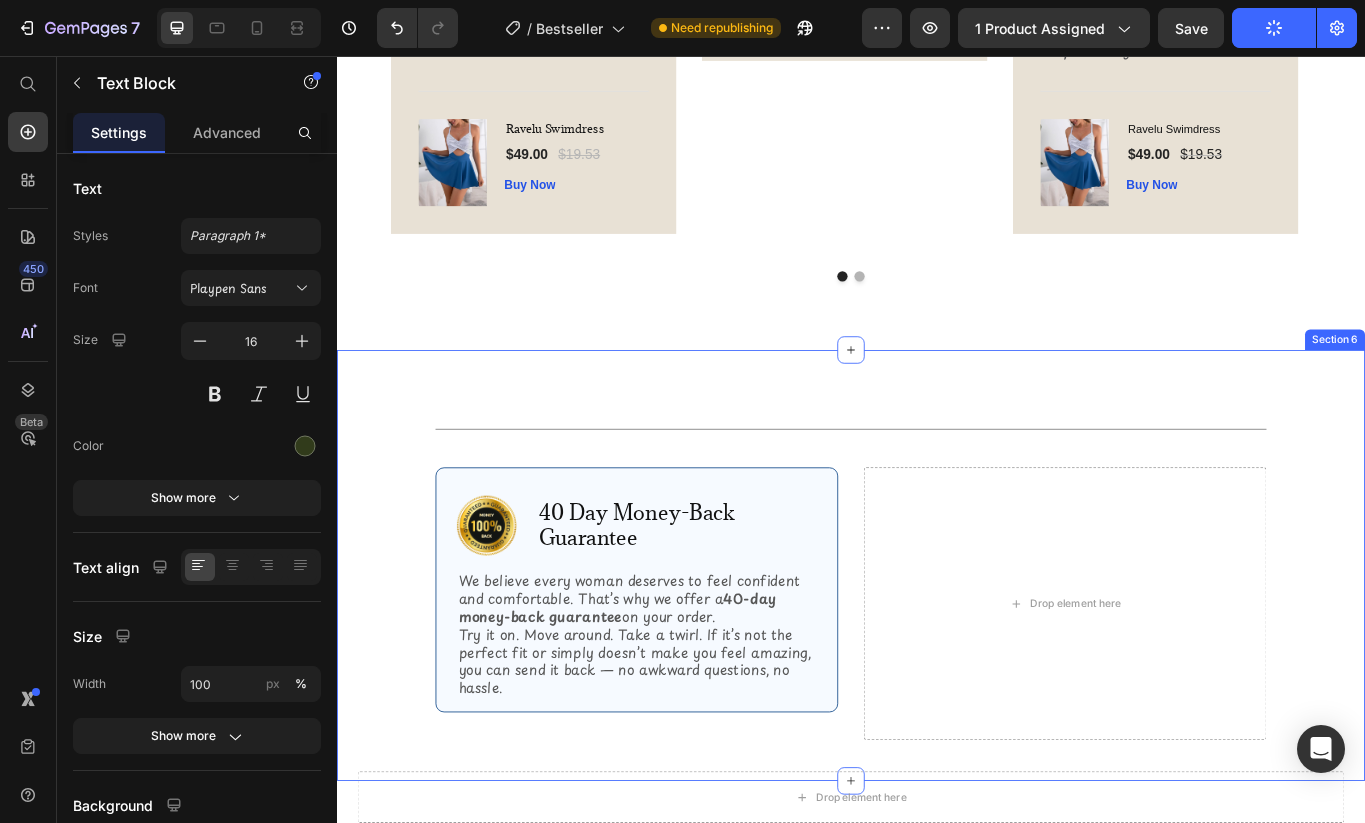 scroll, scrollTop: 3386, scrollLeft: 0, axis: vertical 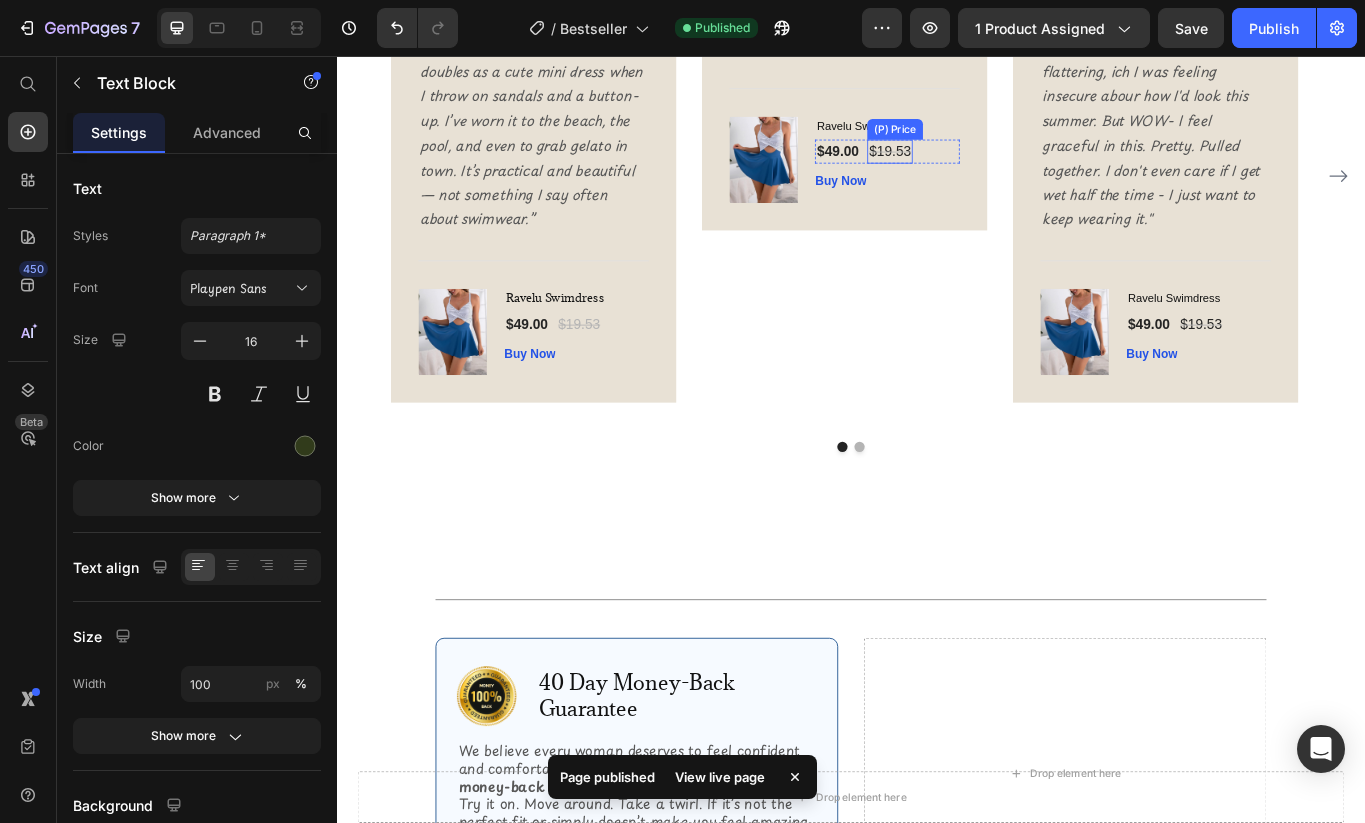 click on "$19.53" at bounding box center [982, 168] 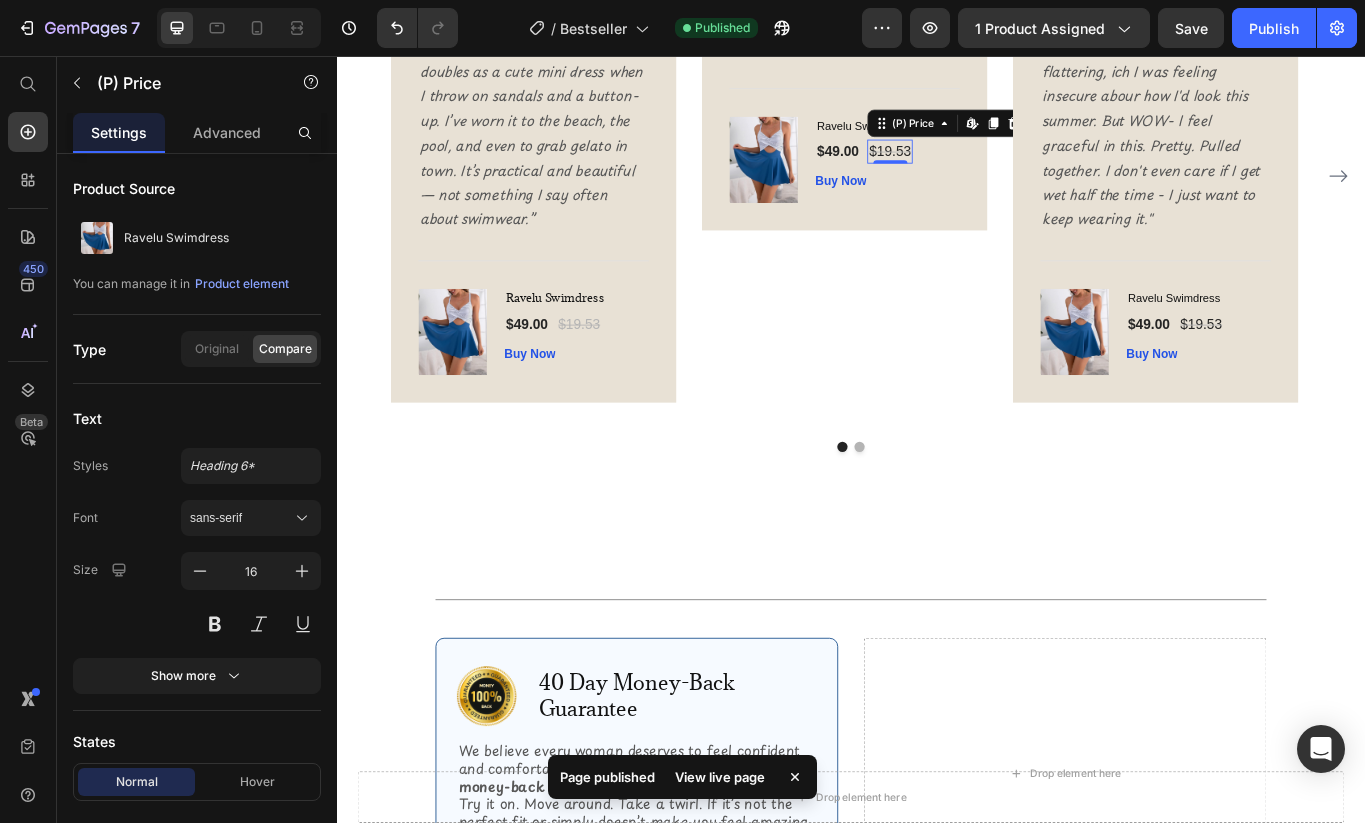 click on "$19.53" at bounding box center (982, 168) 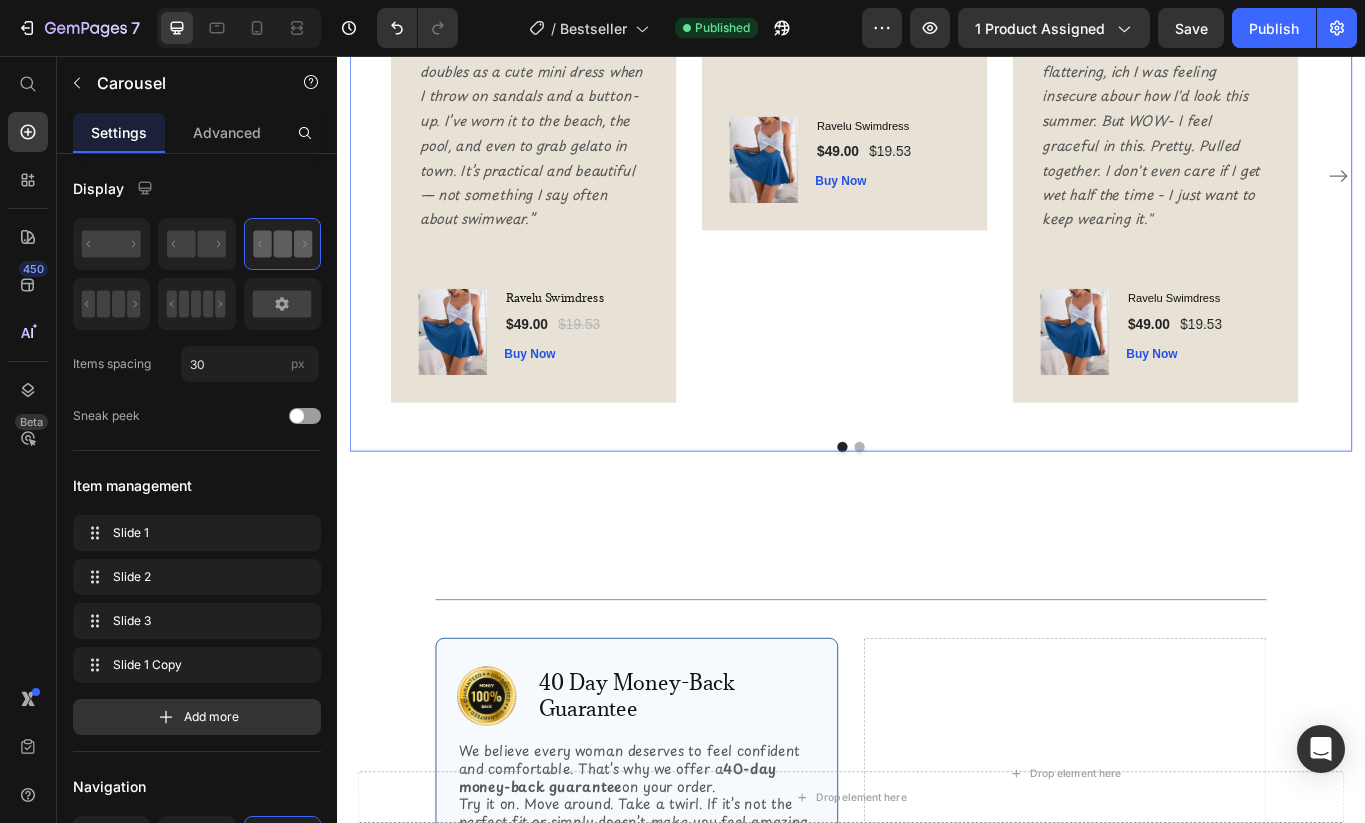 click on "Image
Icon
Icon
Icon
Icon
Icon Row [PERSON_NAME] Text block Row "Soft, stylish, no wires. That's all I needed" Text block                Title Line (P) Images & Gallery Ravelu Swimdress (P) Title $49.00 (P) Price $19.53 (P) Price   Edit content in Shopify 0 Row Buy Now (P) Cart Button Product Row" at bounding box center [929, 196] 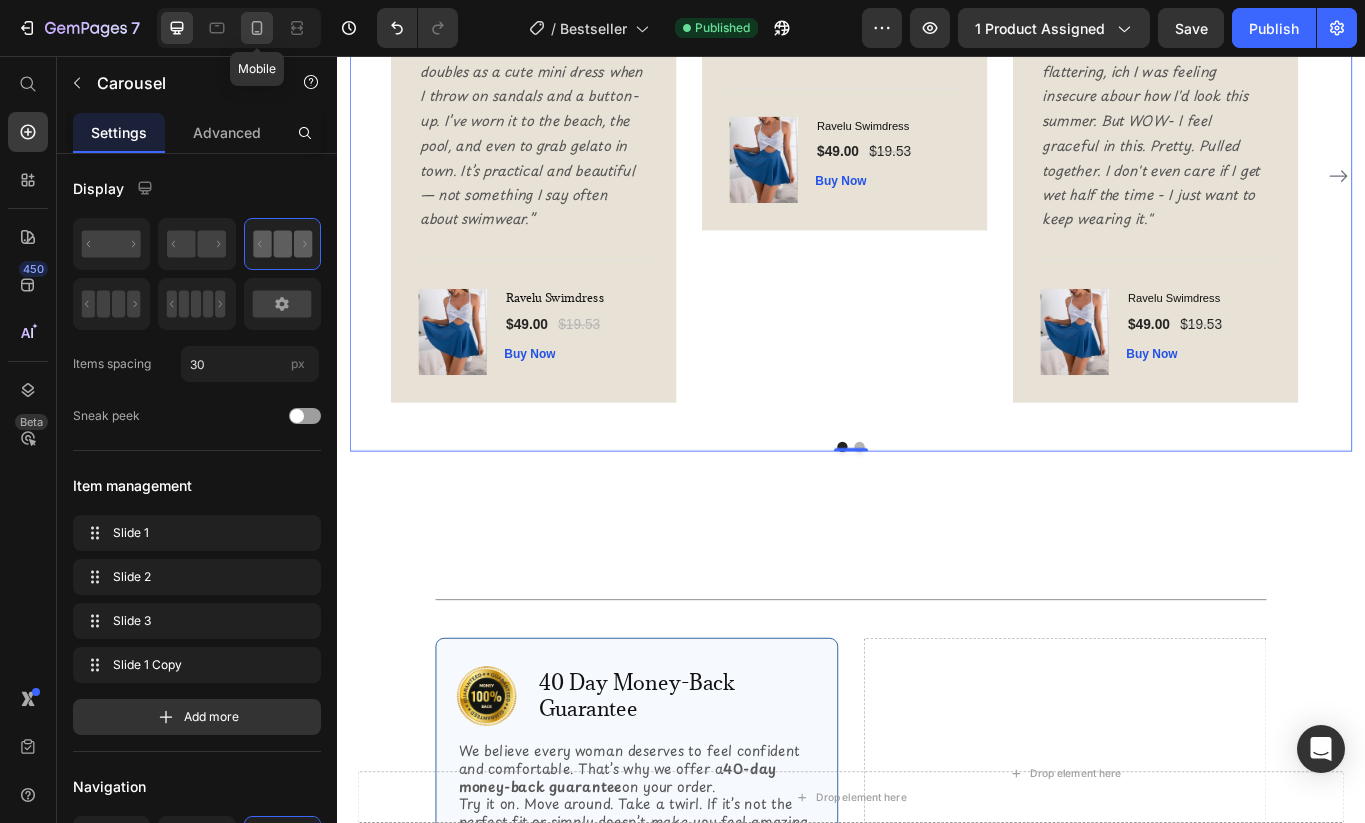 click 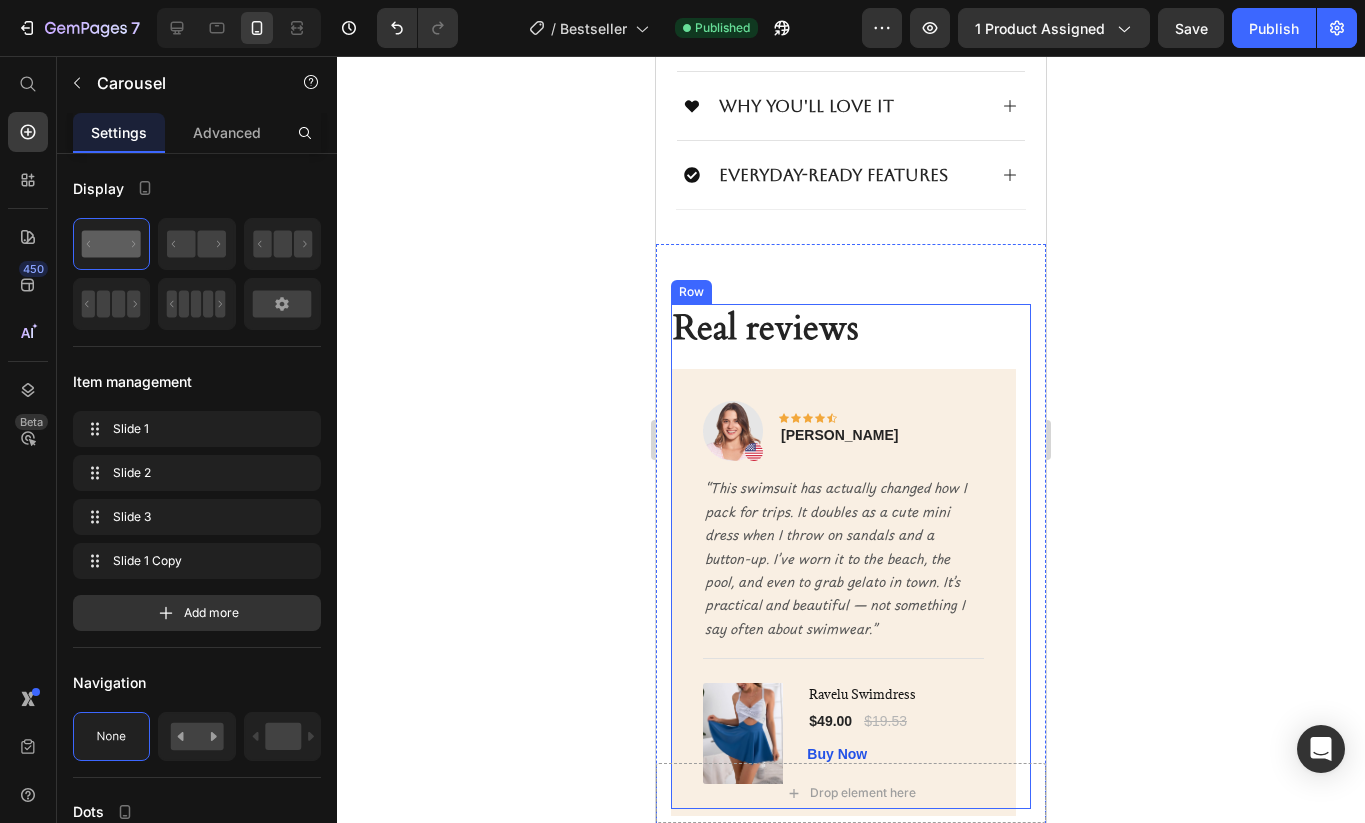 scroll, scrollTop: 2028, scrollLeft: 0, axis: vertical 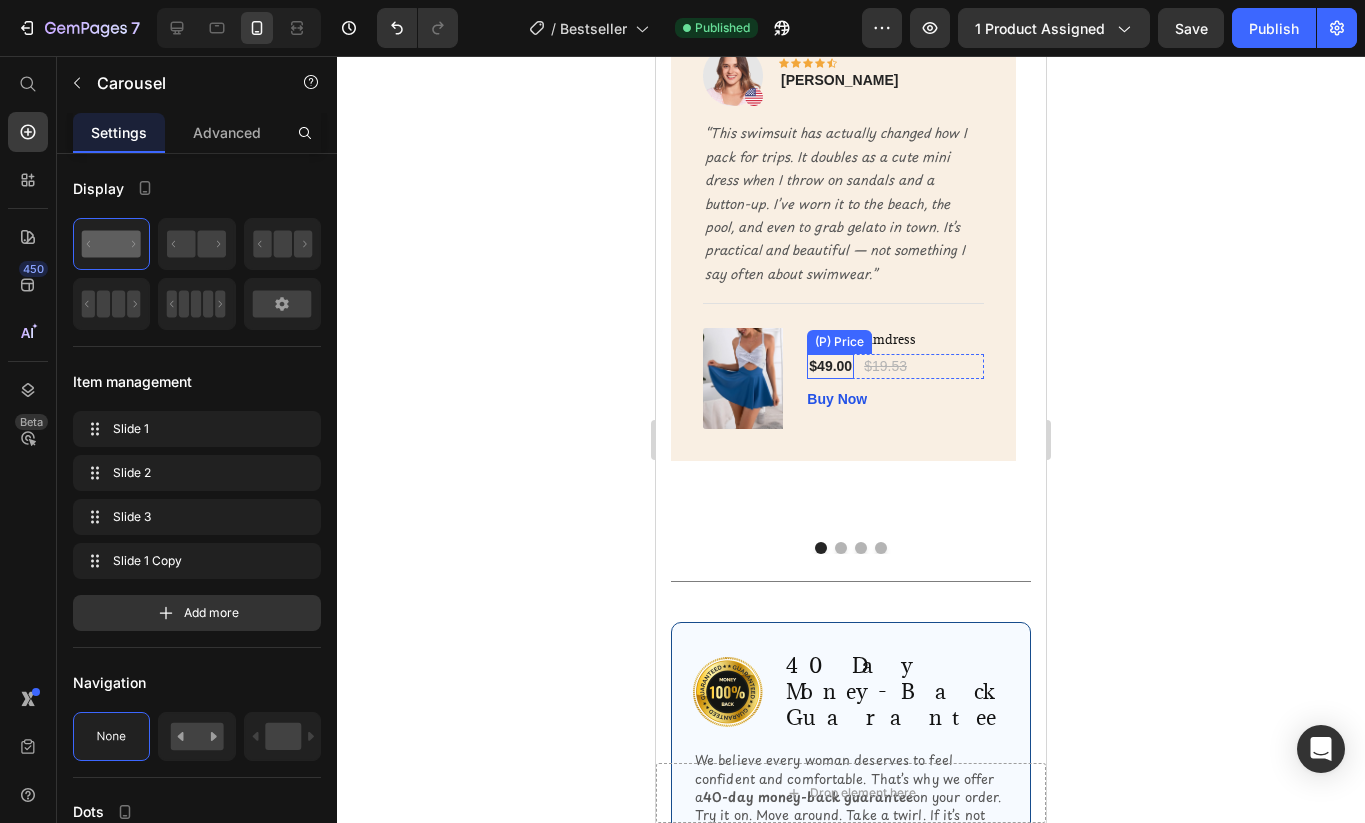 click on "$49.00" at bounding box center [830, 366] 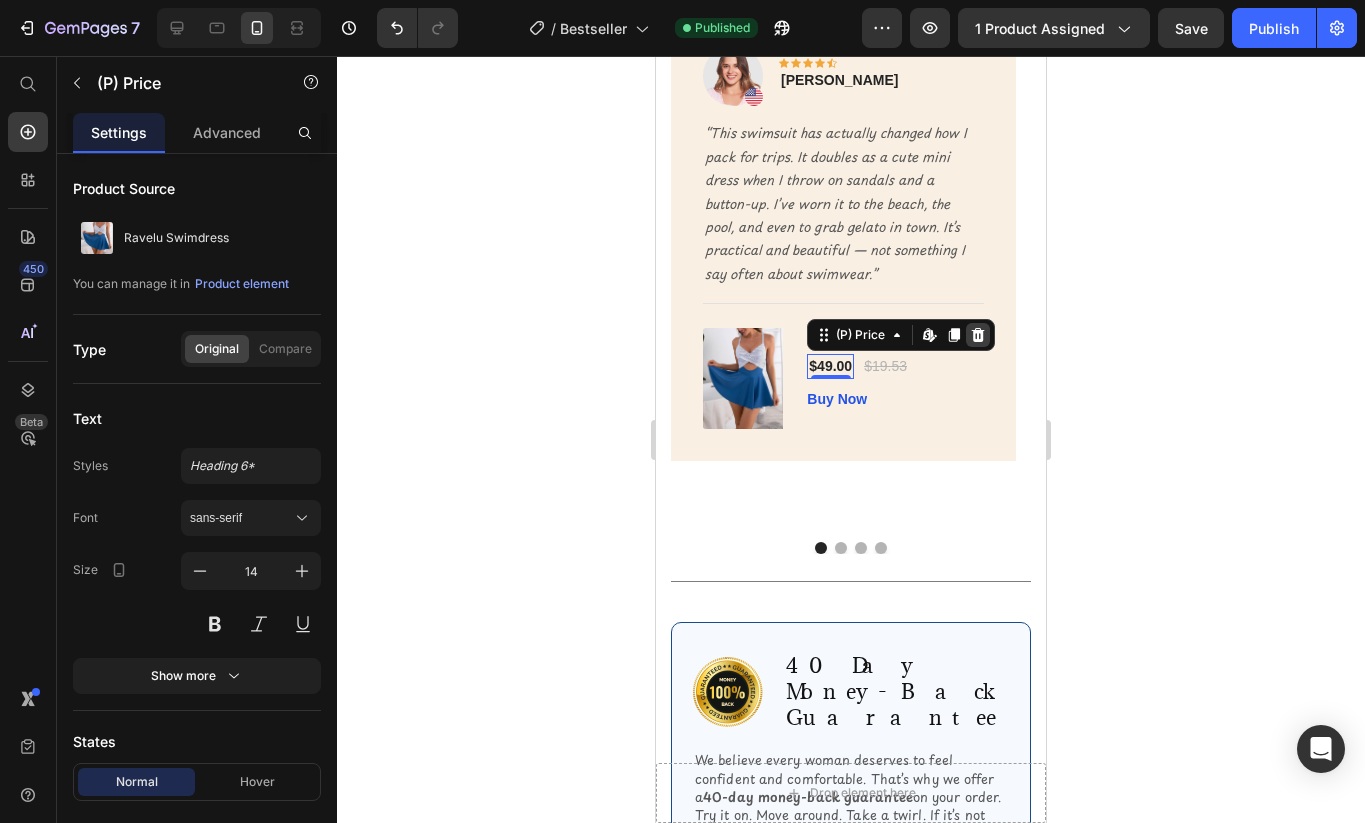click 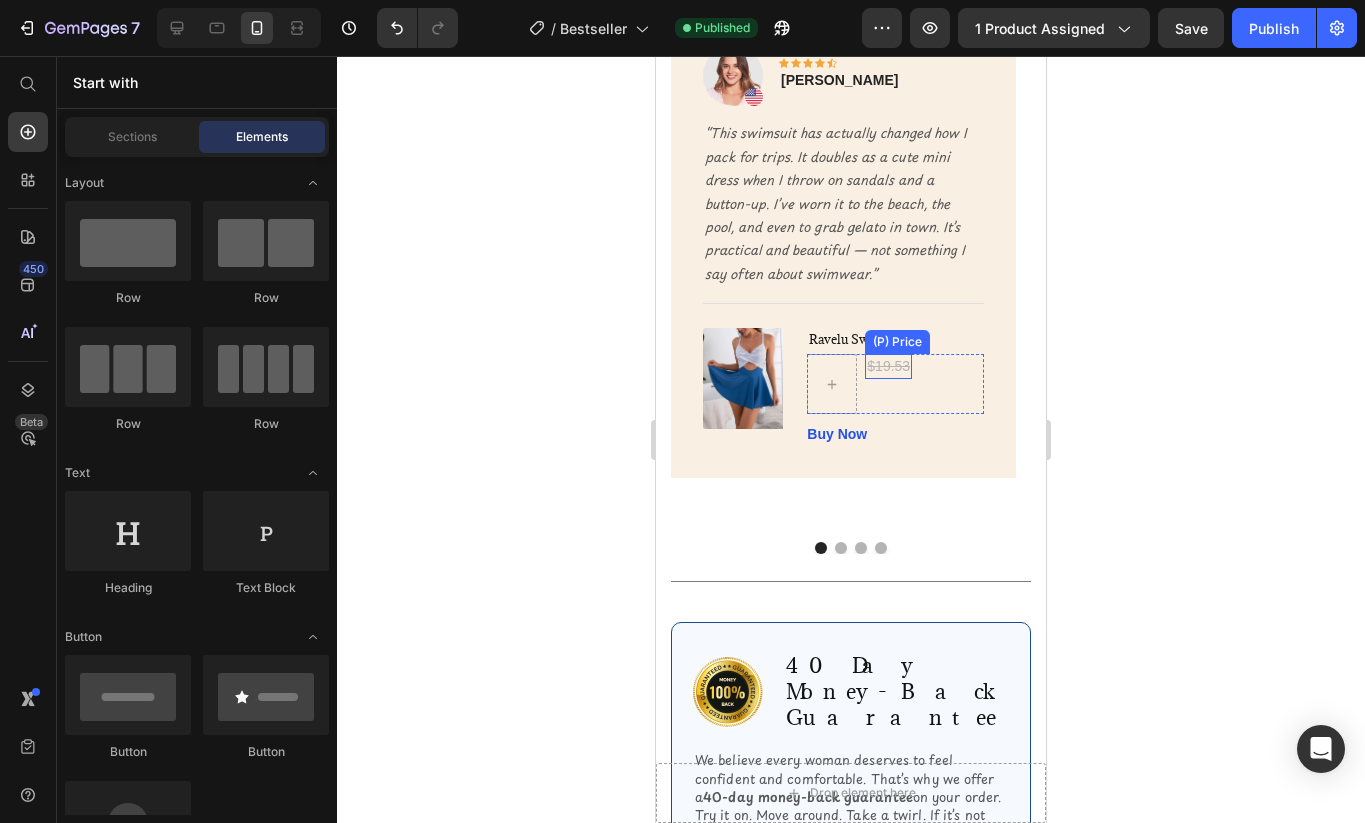 click on "$19.53" at bounding box center (888, 366) 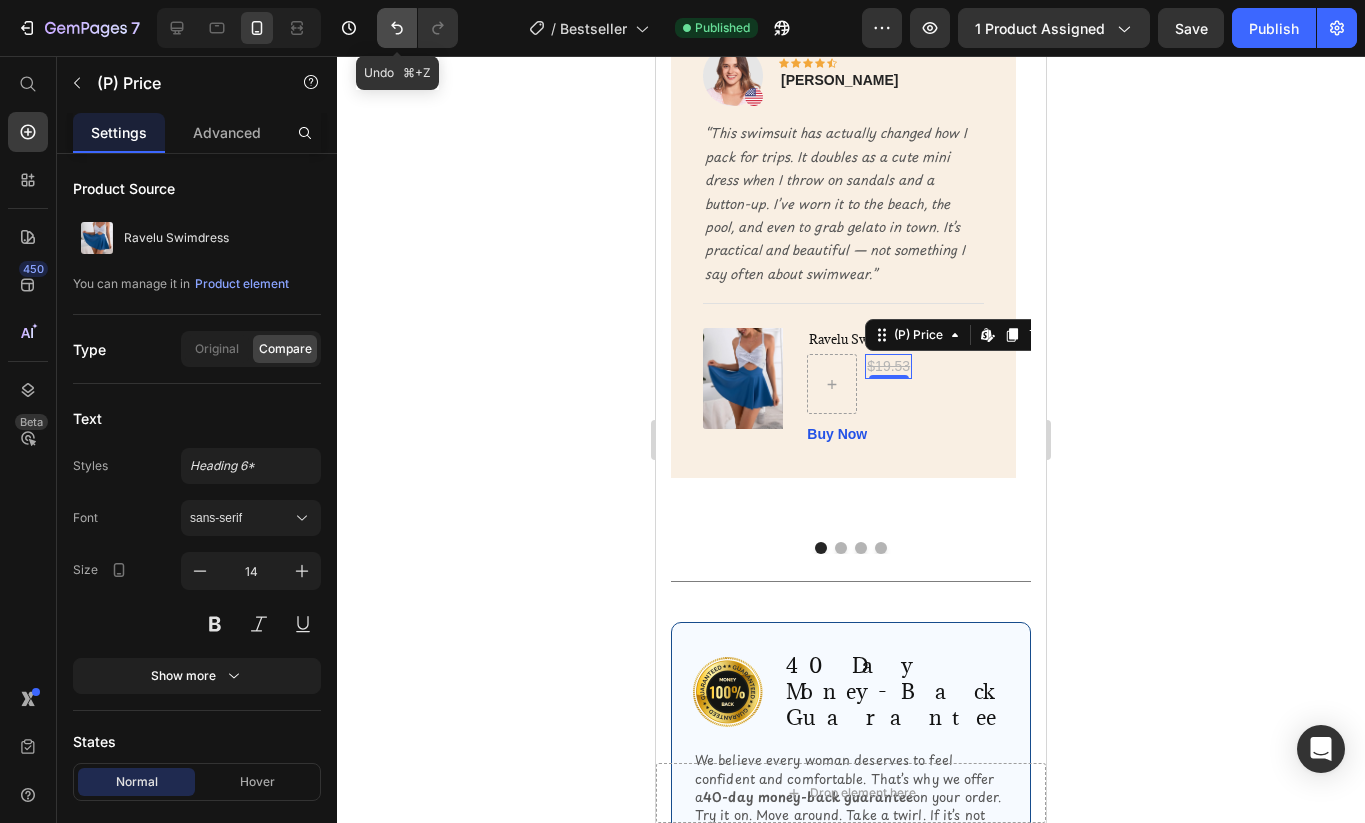 click 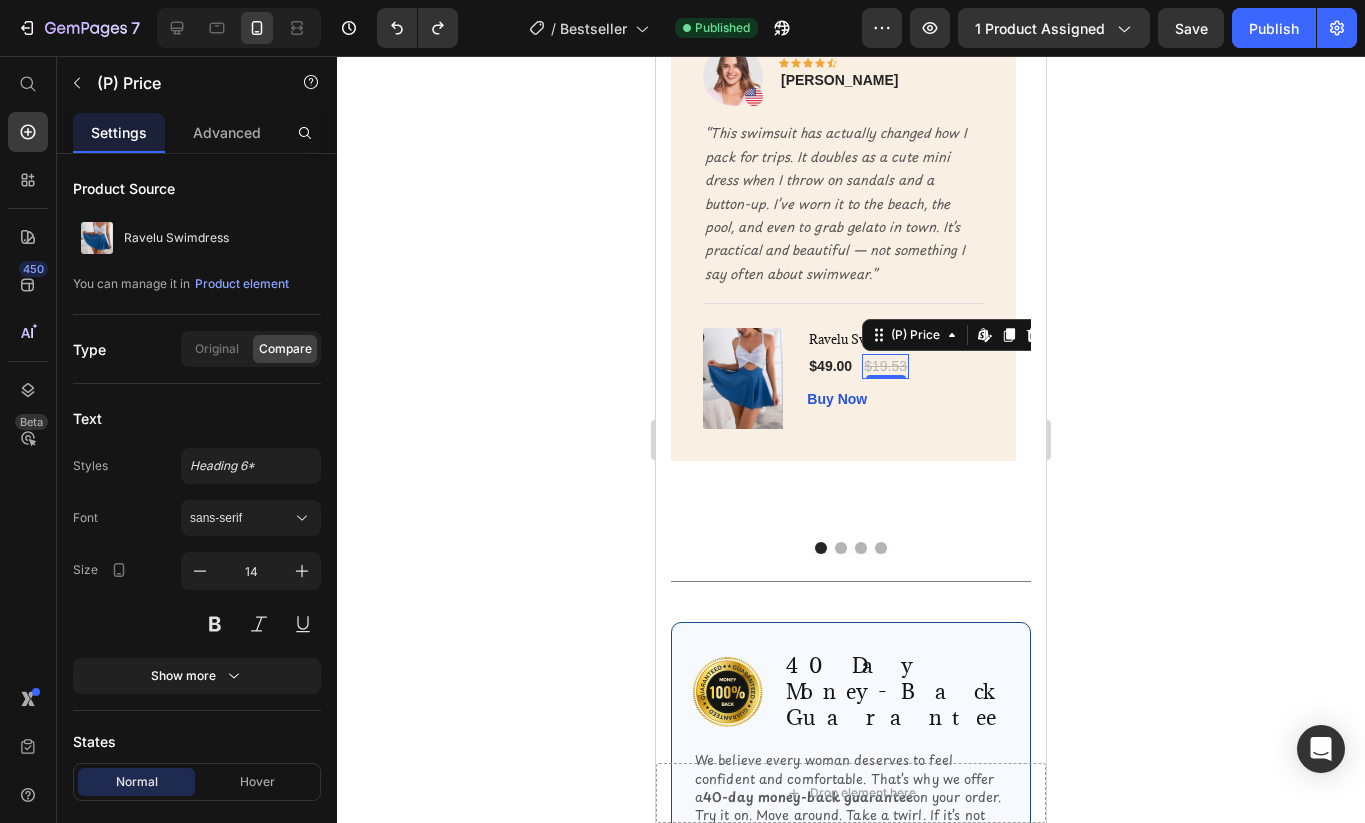 click on "$19.53" at bounding box center (885, 366) 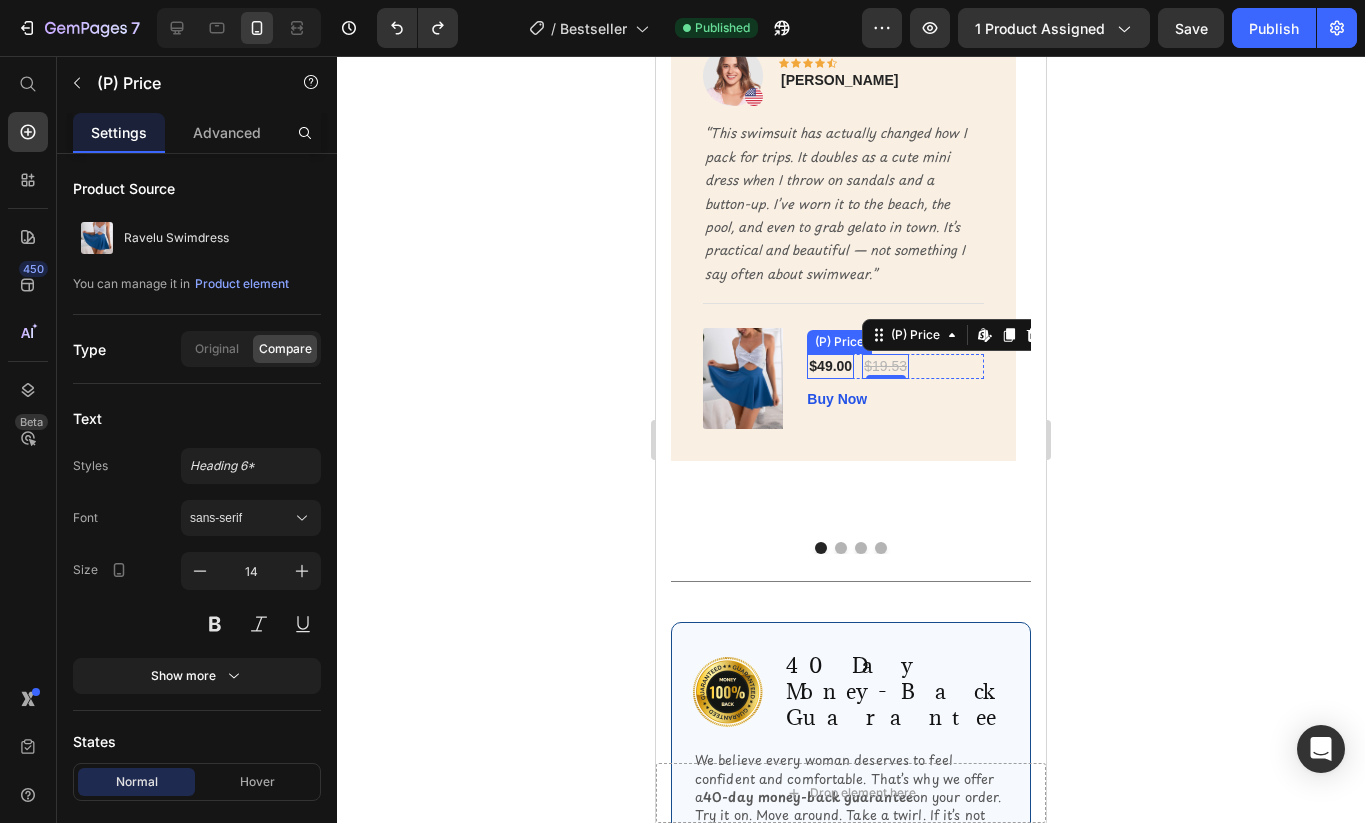 click on "$49.00" at bounding box center [830, 366] 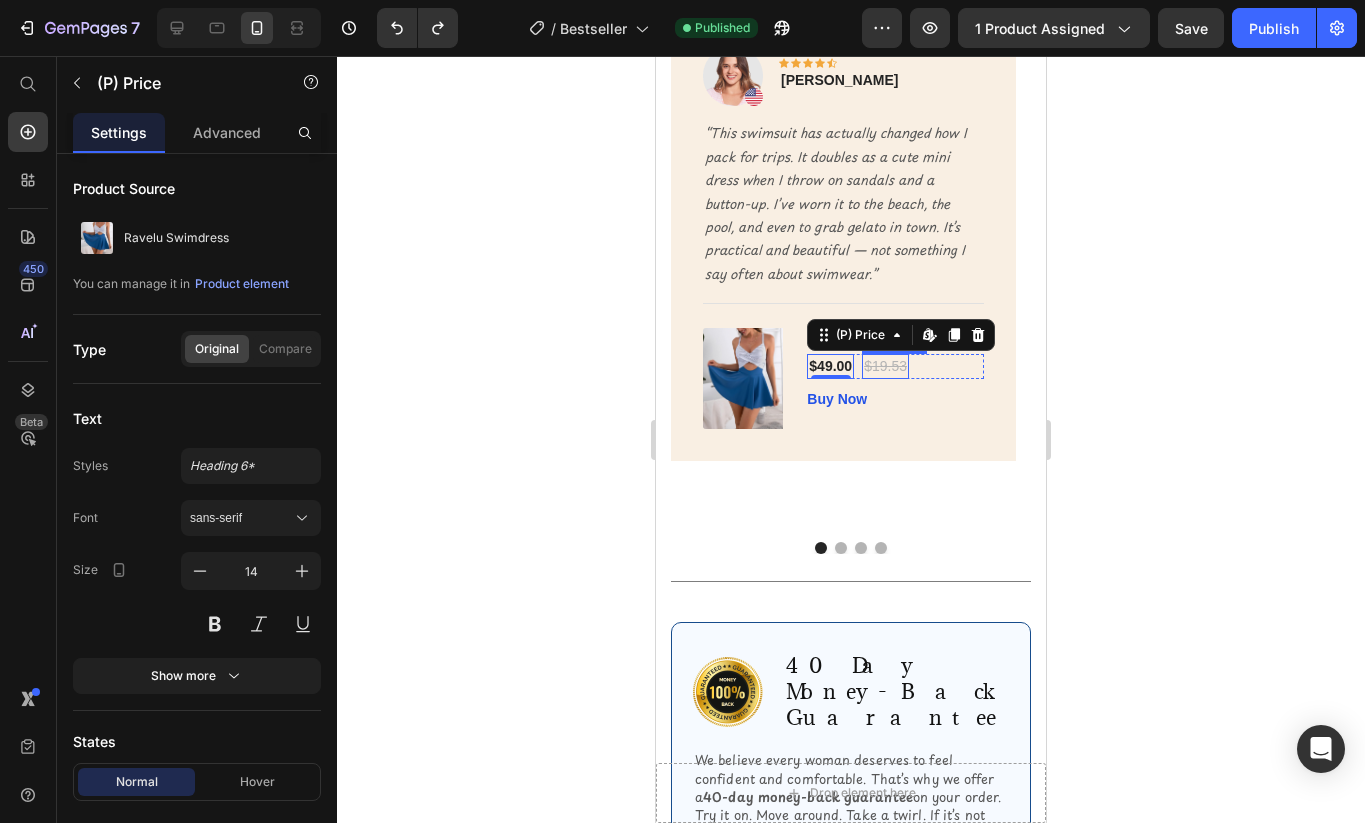 click on "$19.53" at bounding box center [885, 366] 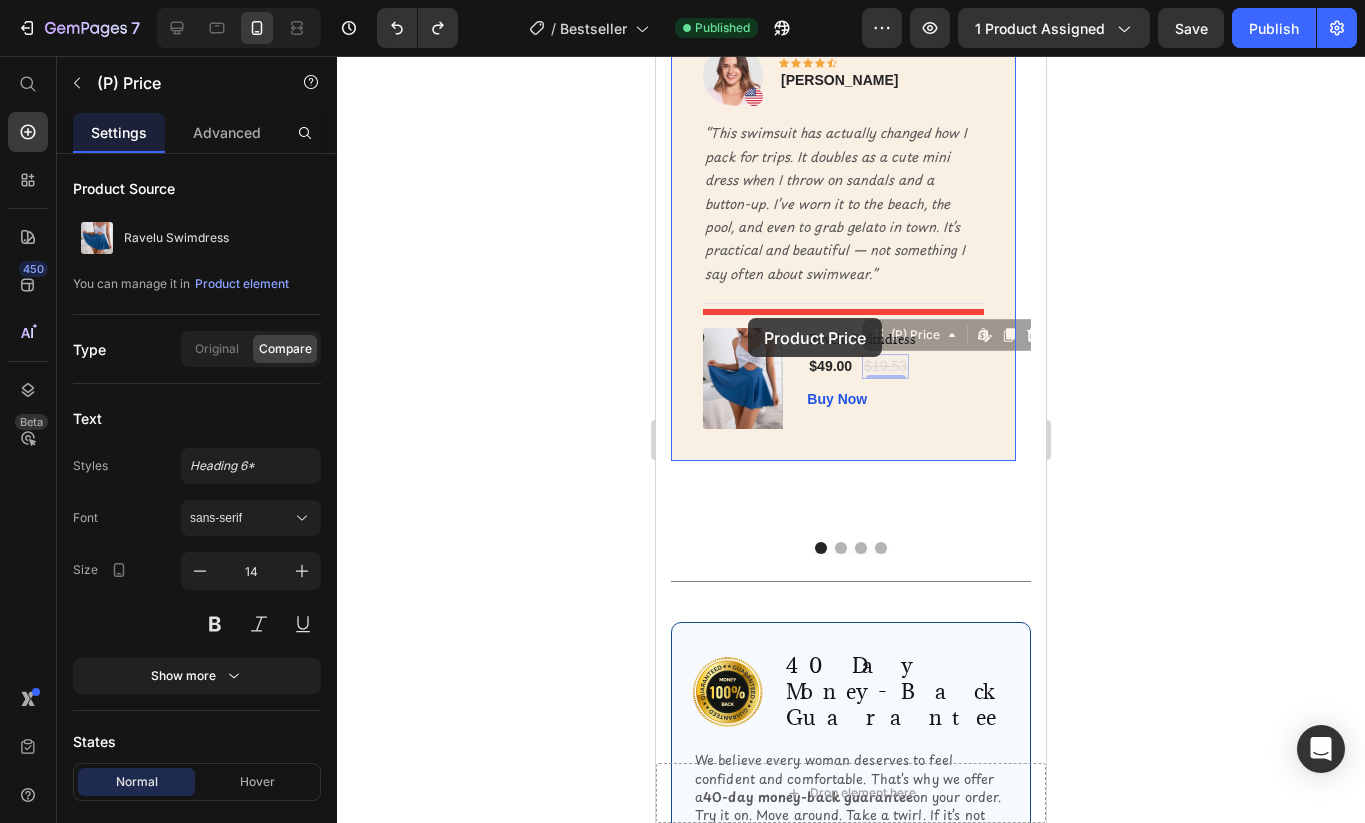 drag, startPoint x: 923, startPoint y: 346, endPoint x: 748, endPoint y: 318, distance: 177.22585 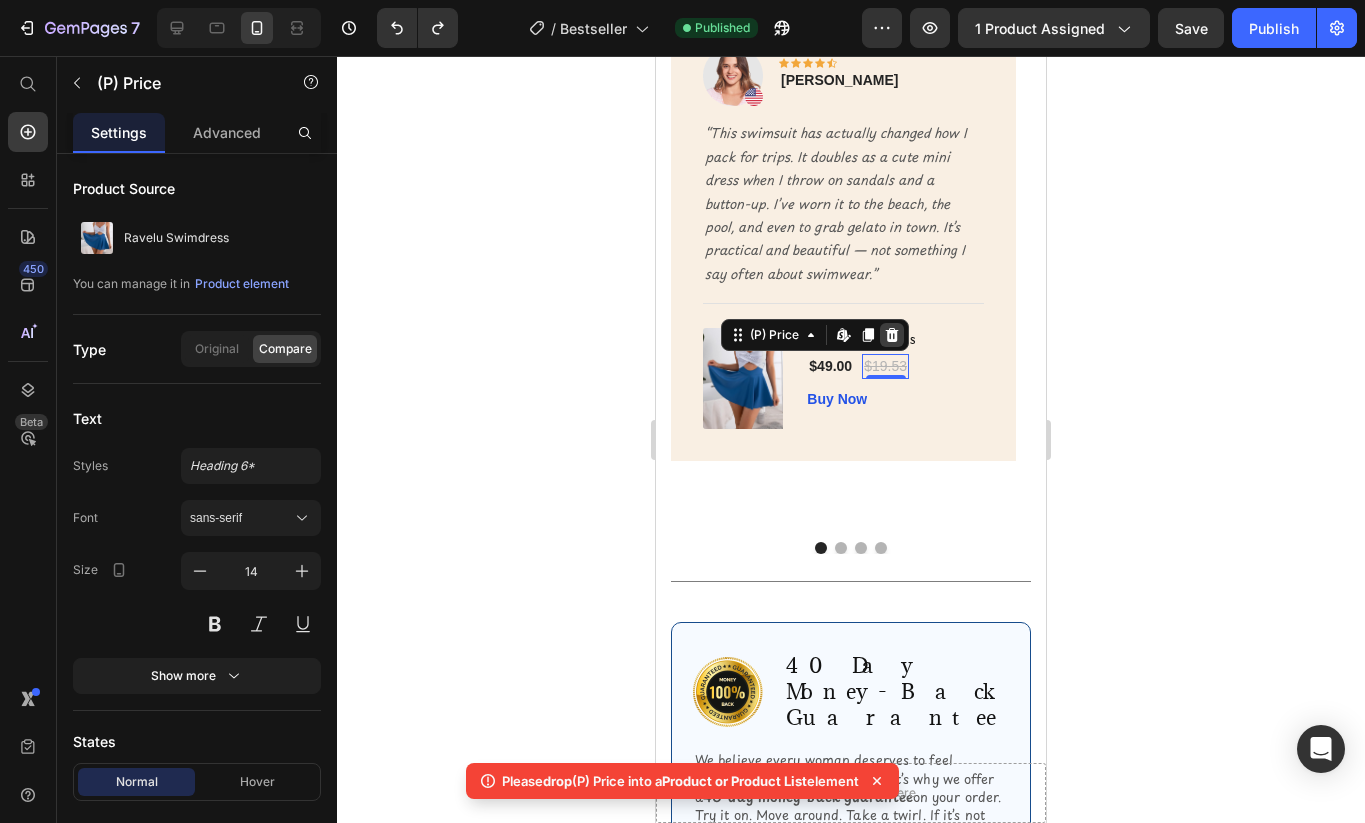 click 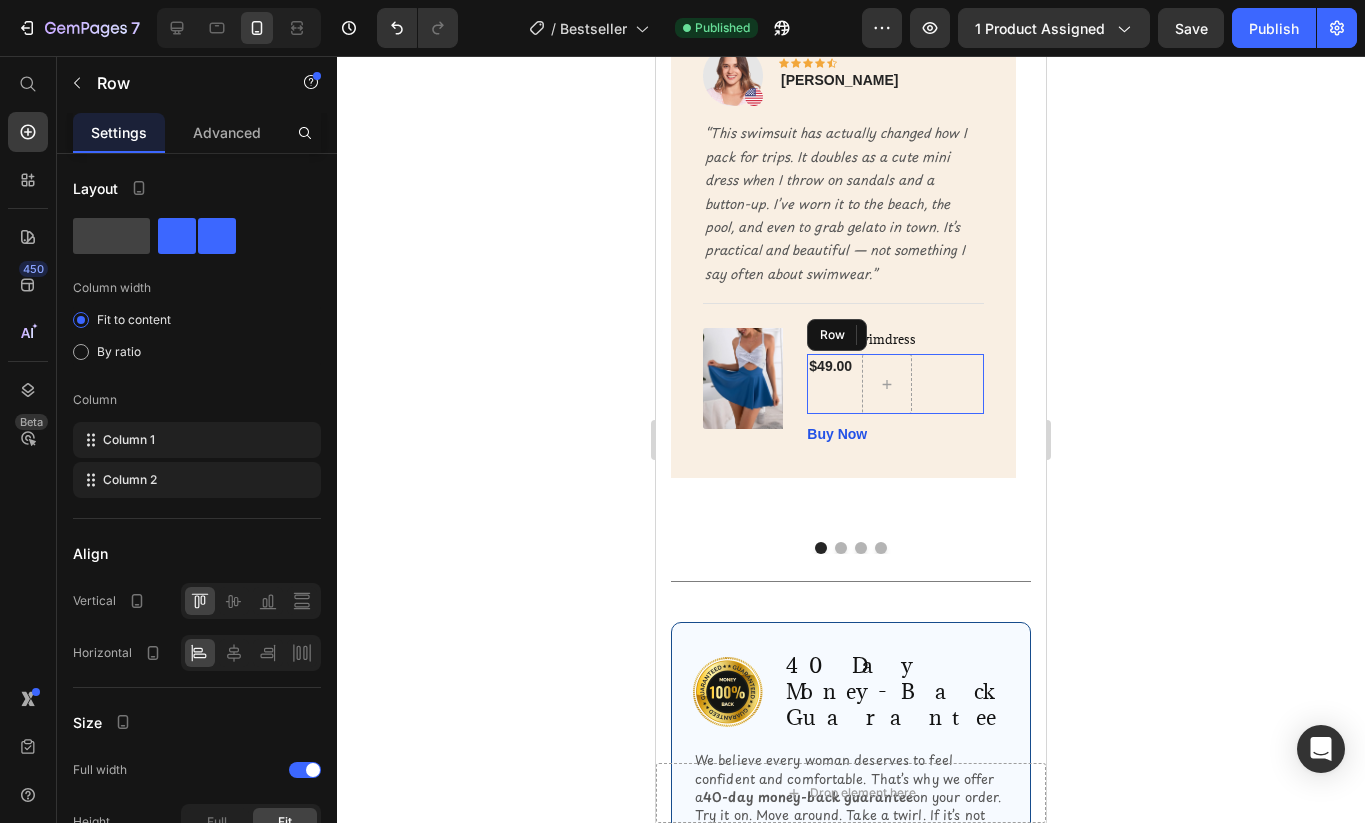 click on "$49.00 (P) Price
Row" at bounding box center (895, 384) 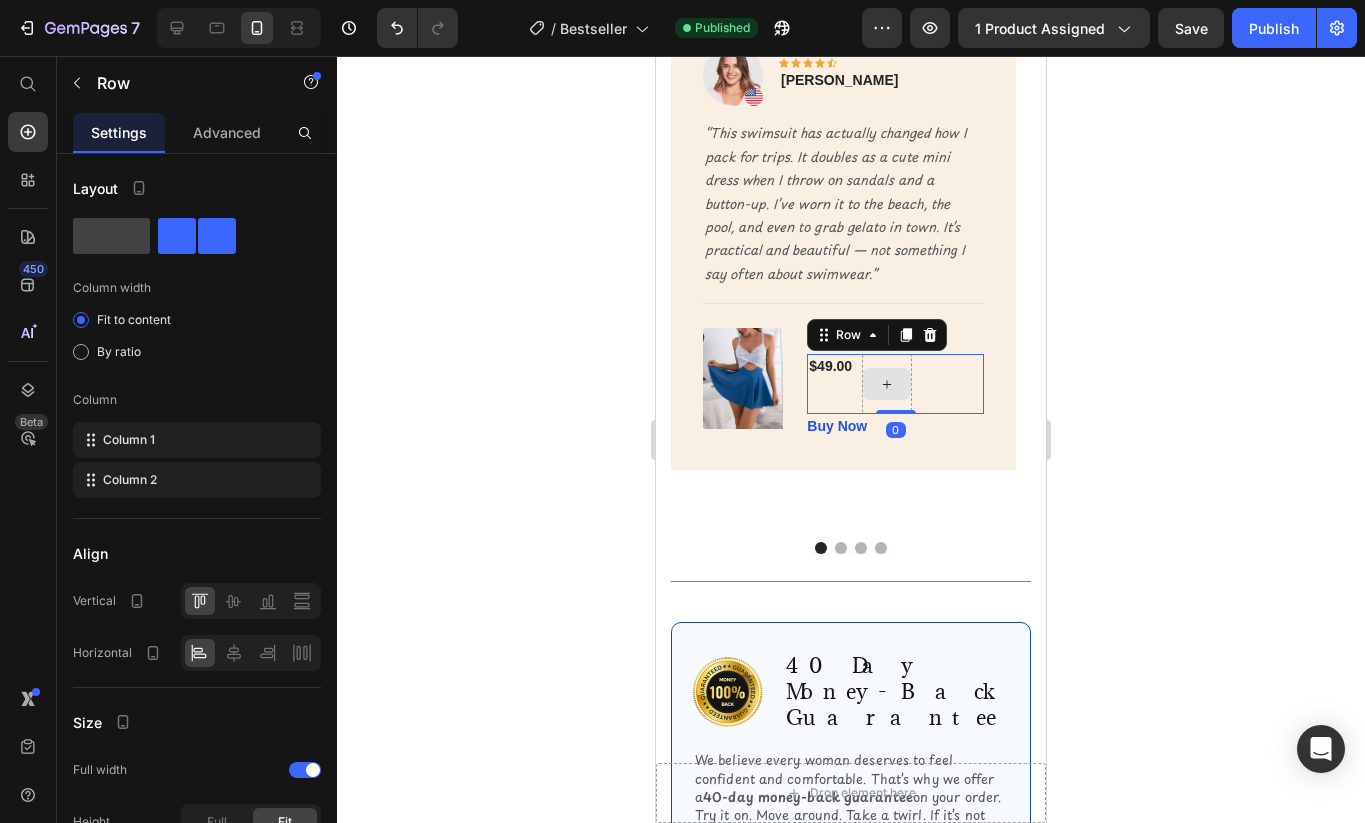drag, startPoint x: 896, startPoint y: 445, endPoint x: 895, endPoint y: 421, distance: 24.020824 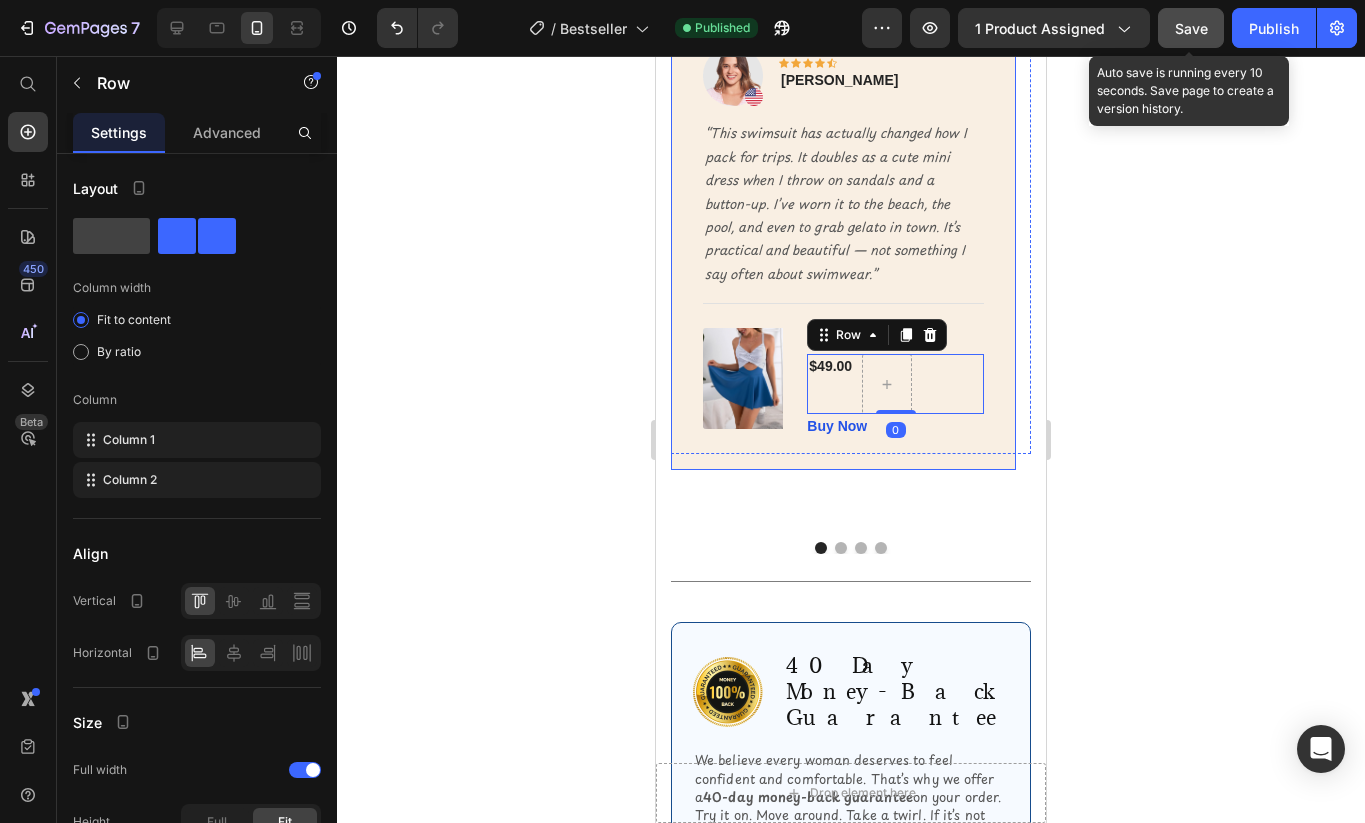click on "Save" 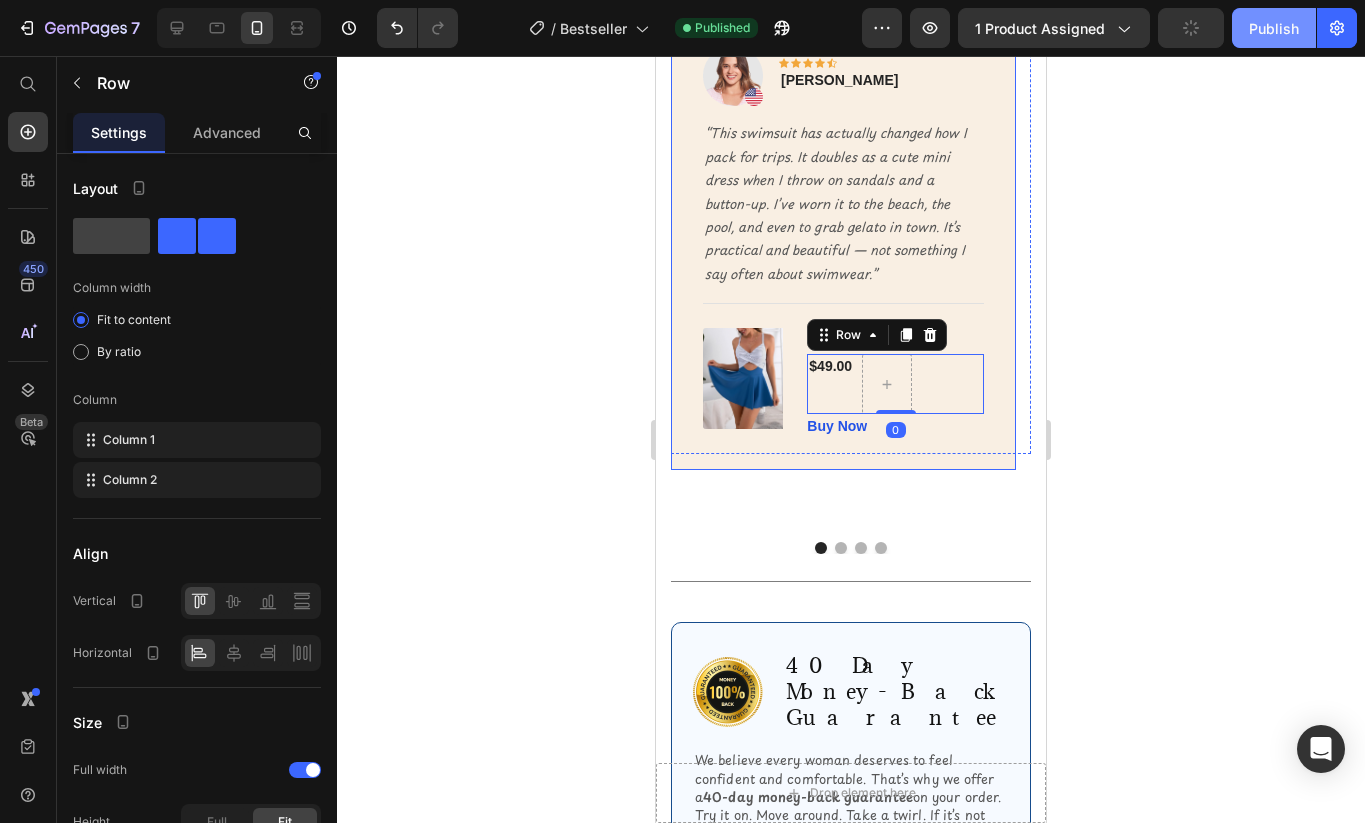 click on "Publish" at bounding box center (1274, 28) 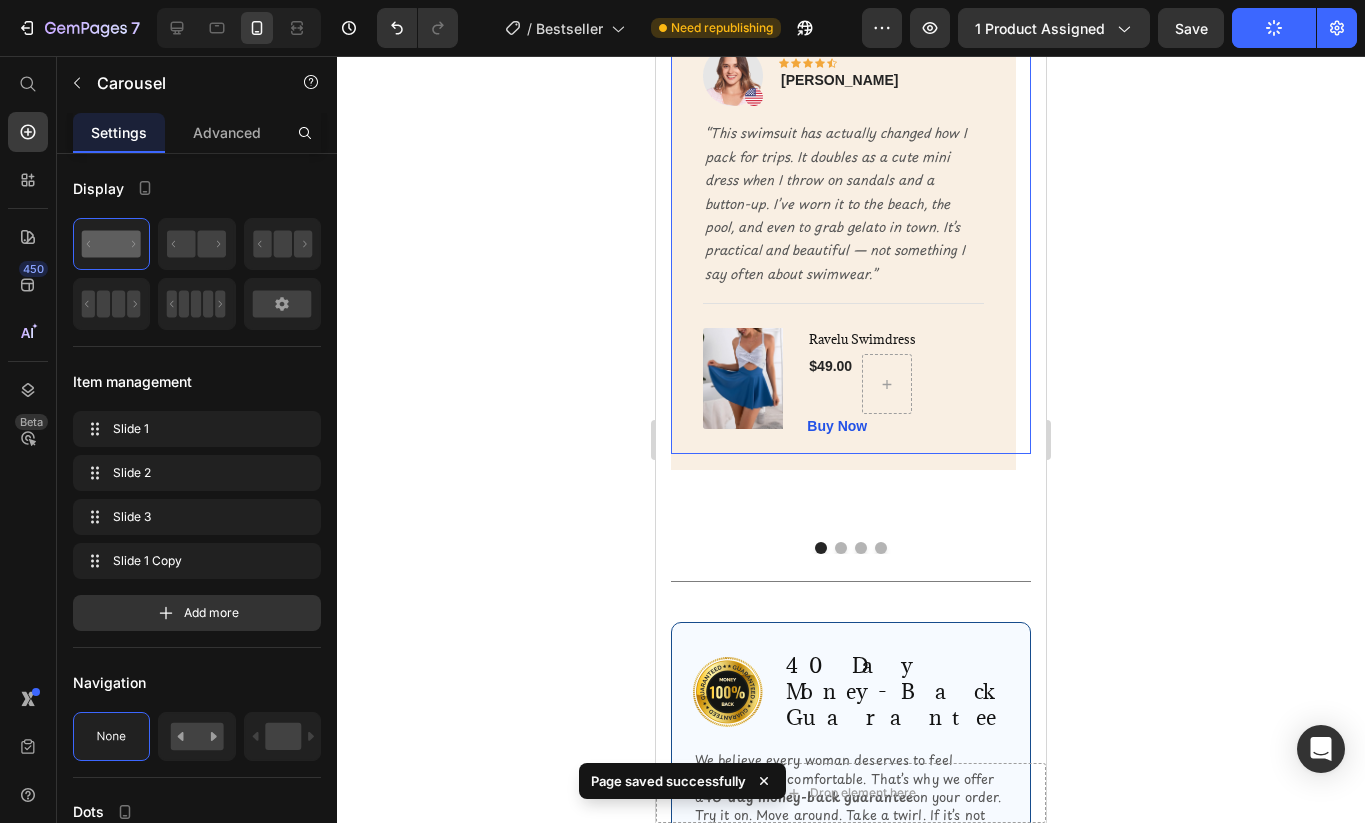 click at bounding box center (841, 548) 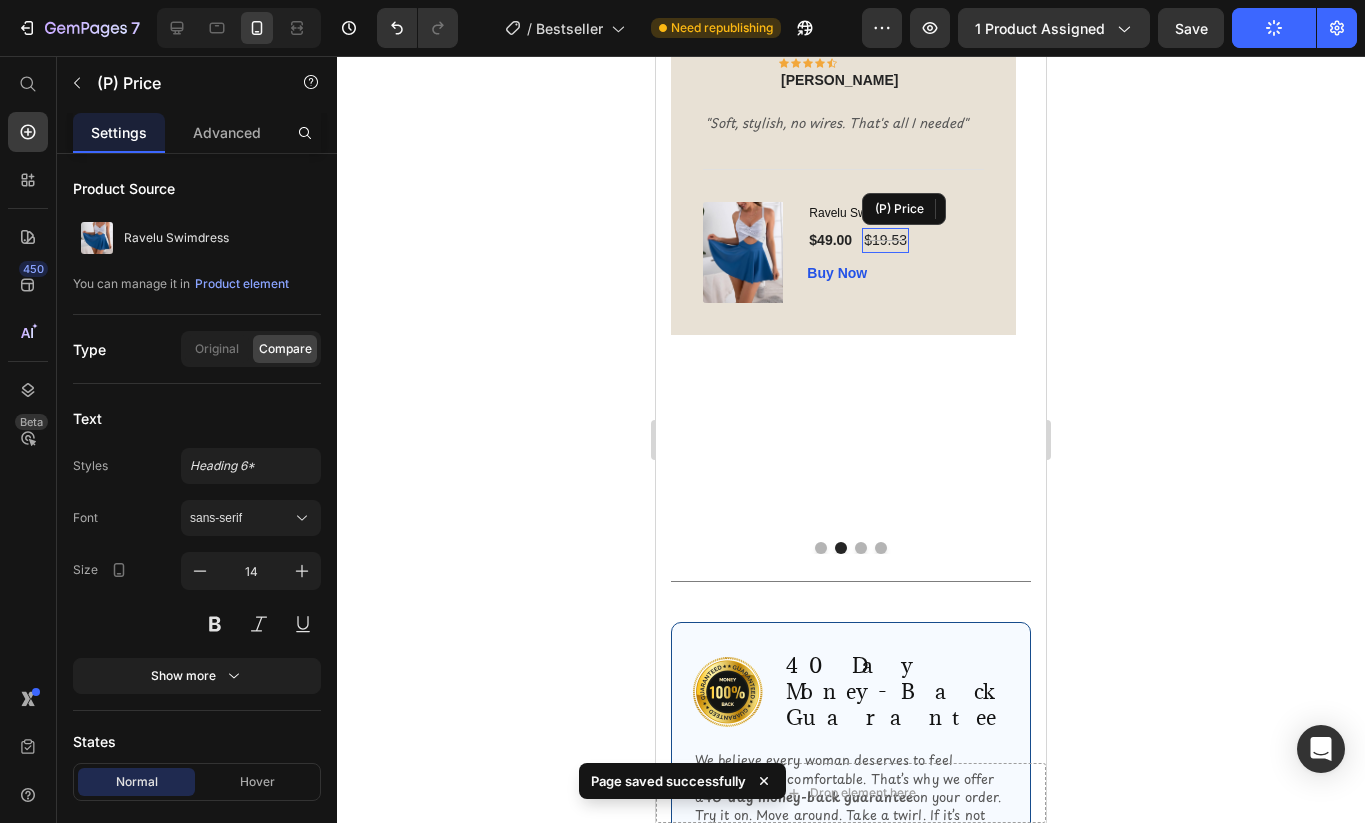 click on "$19.53" at bounding box center (885, 240) 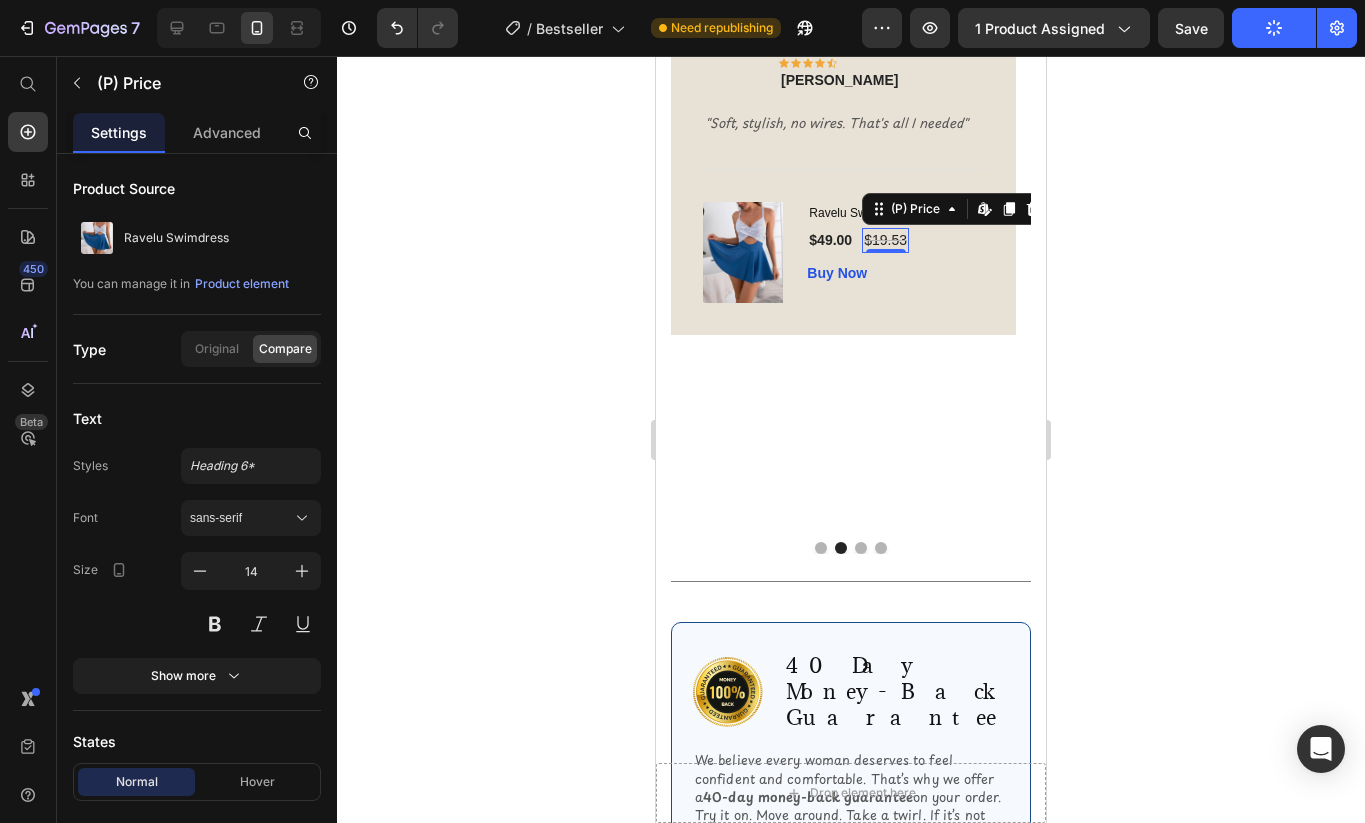 click on "$19.53" at bounding box center [885, 240] 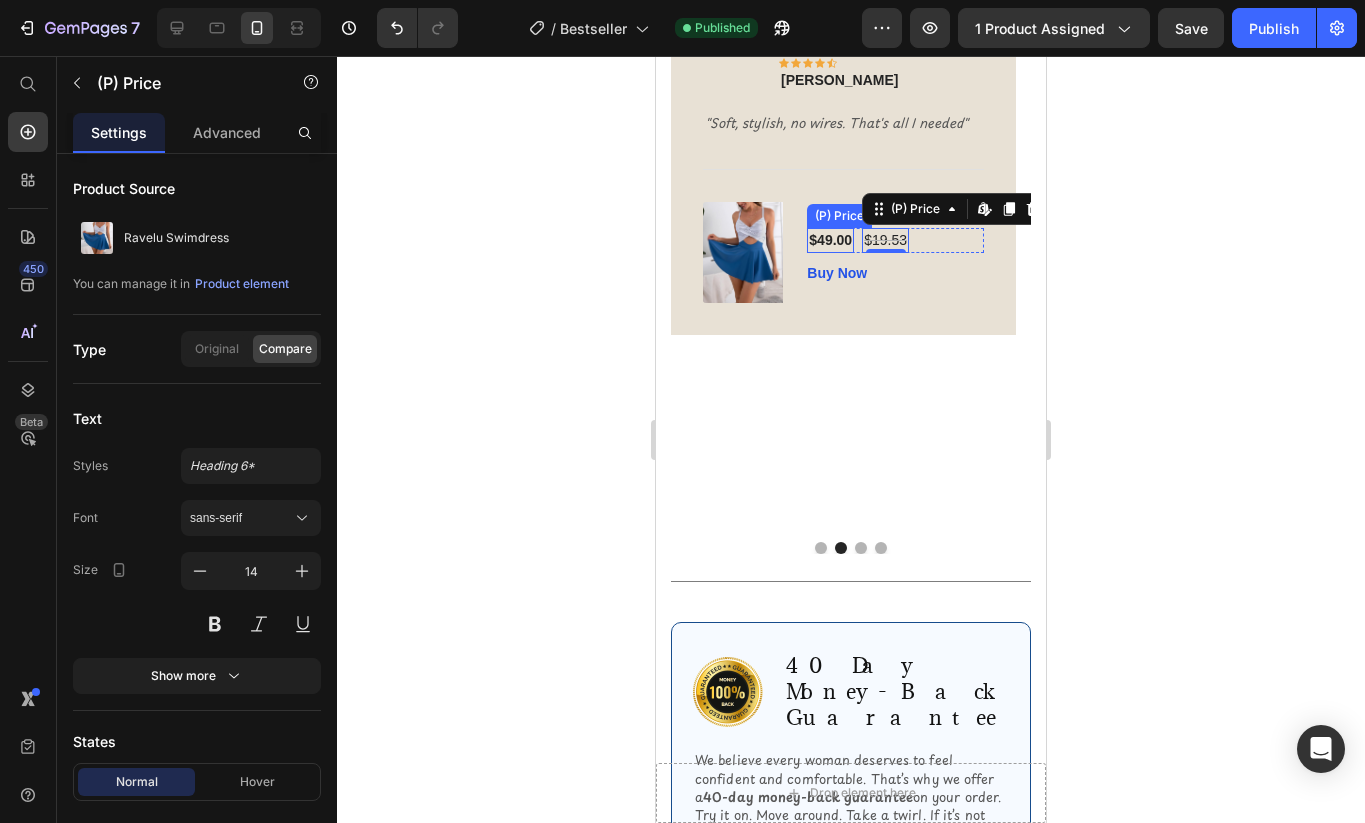 click on "$49.00" at bounding box center (830, 240) 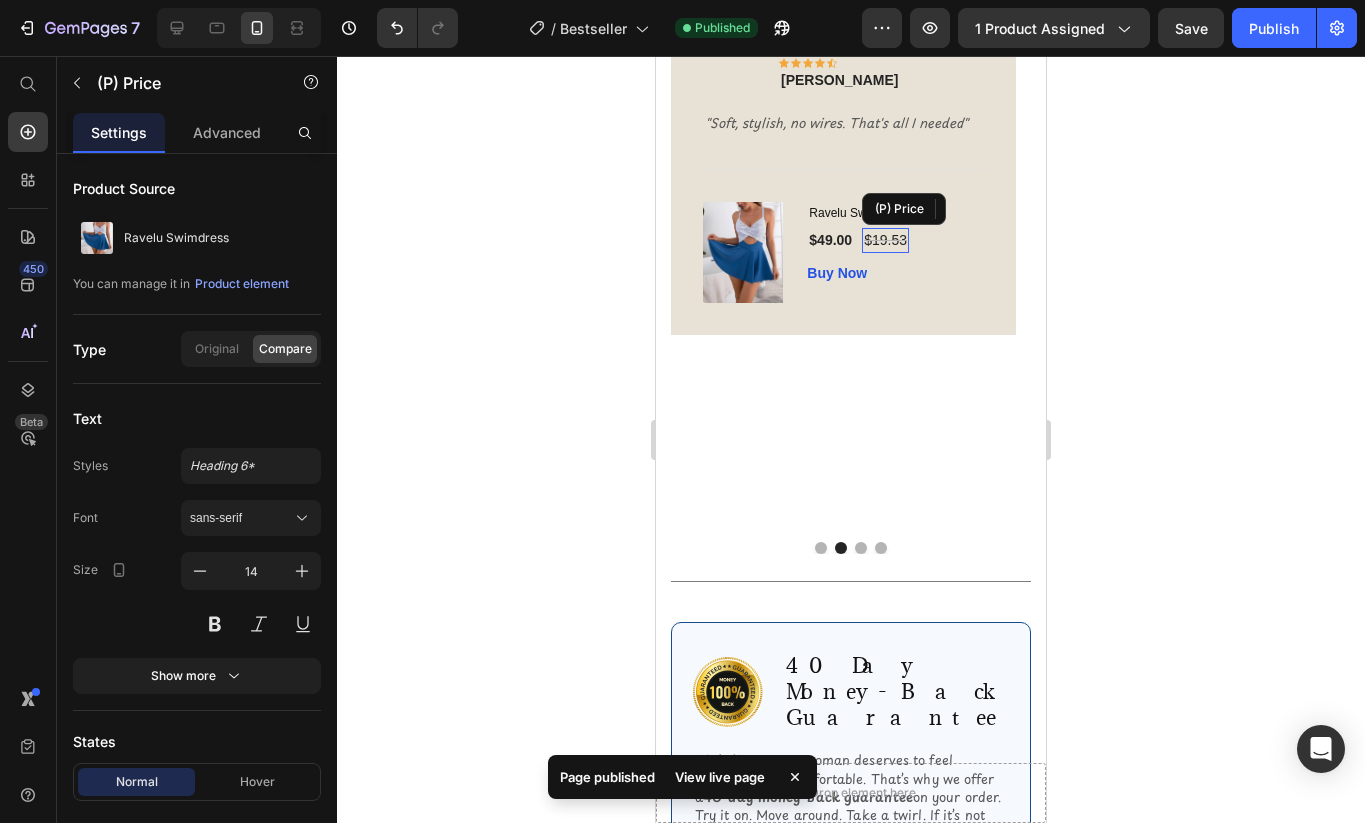 click on "$19.53" at bounding box center [885, 240] 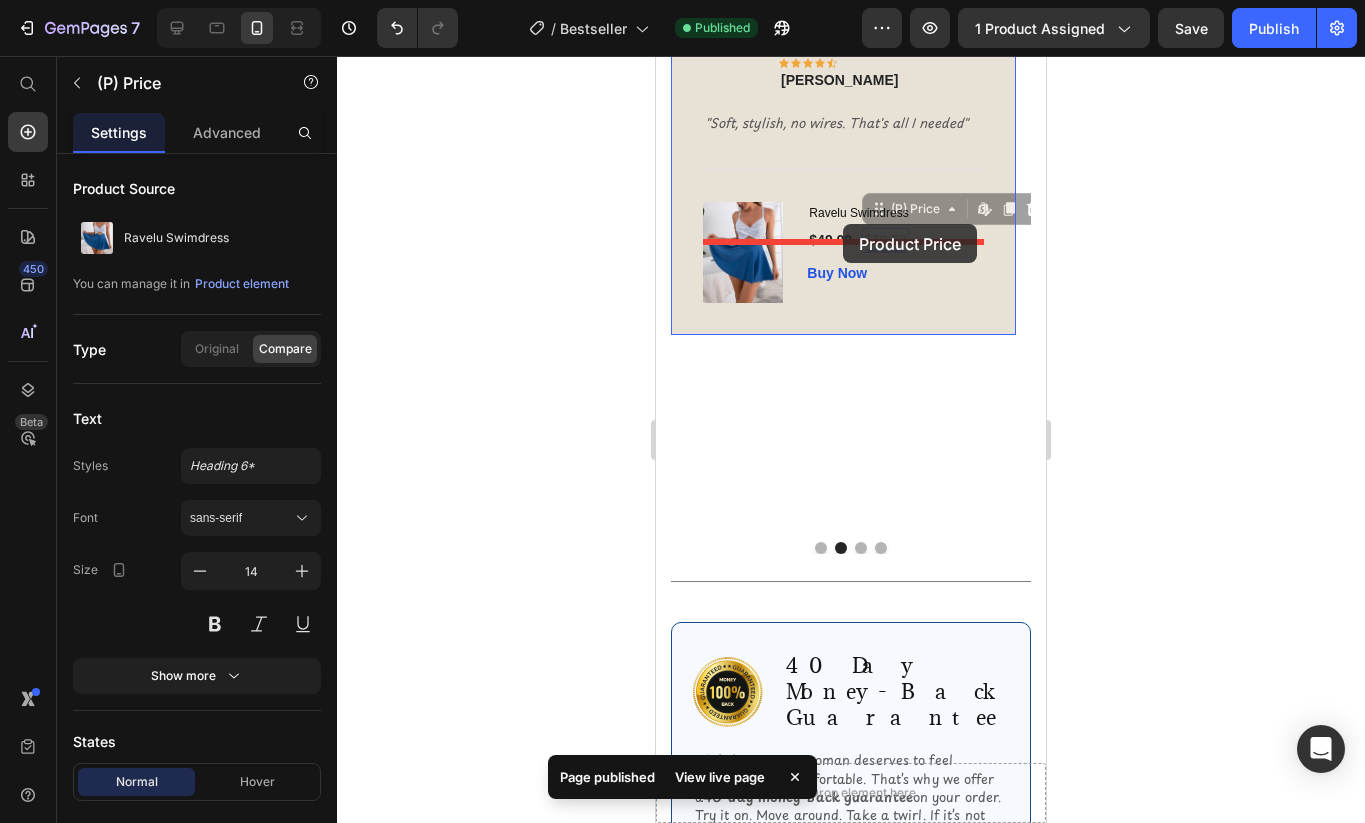 drag, startPoint x: 956, startPoint y: 240, endPoint x: 843, endPoint y: 224, distance: 114.12712 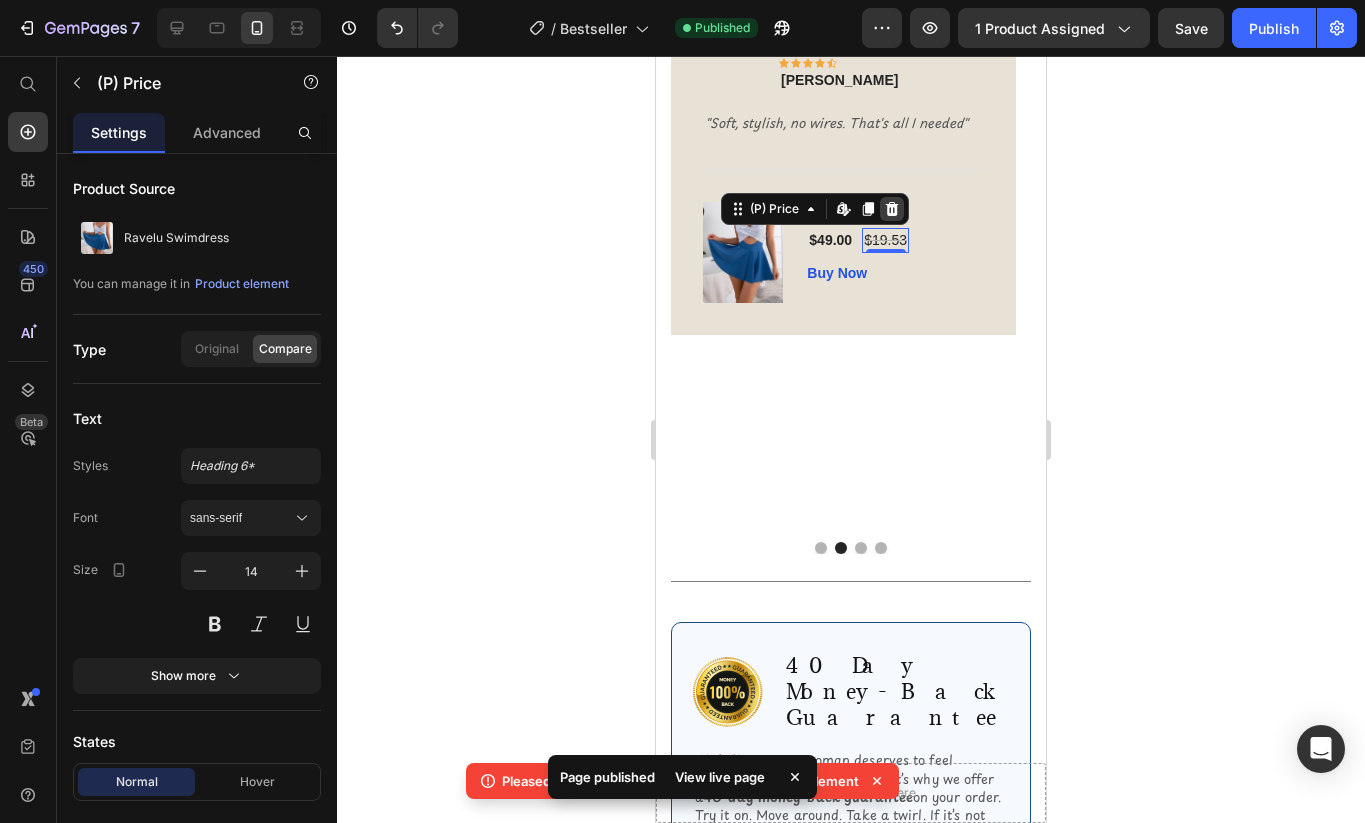 click 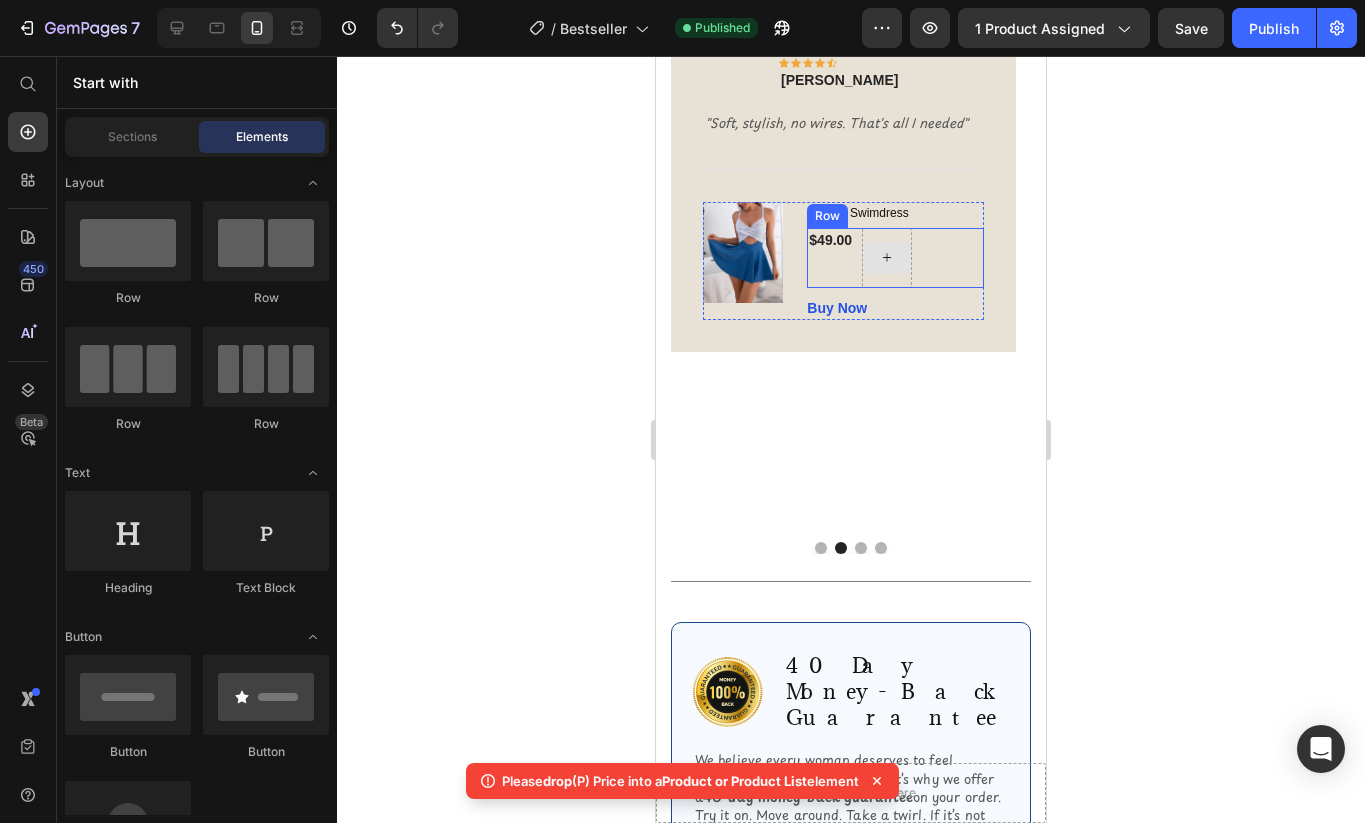 click at bounding box center (887, 258) 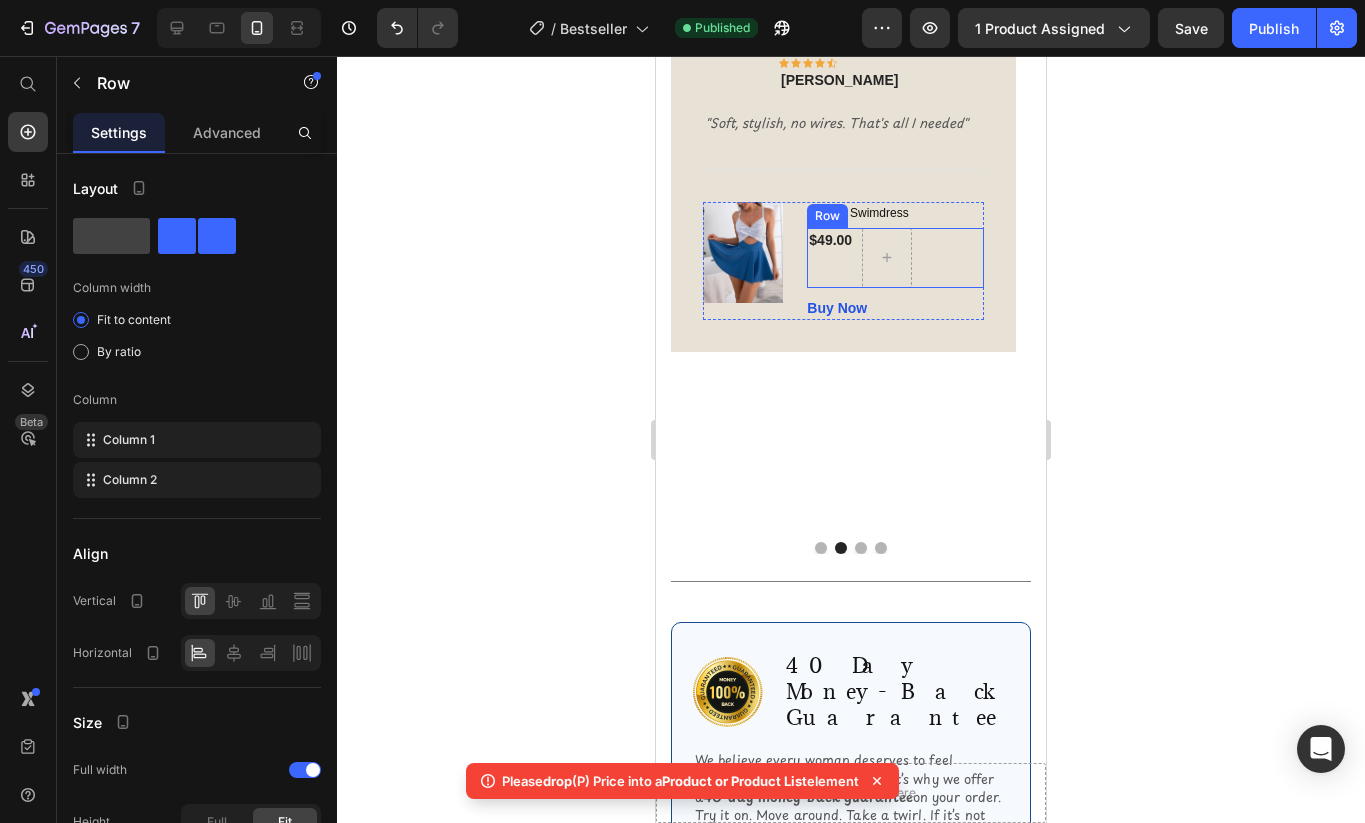click on "$49.00 (P) Price
Row" at bounding box center (895, 258) 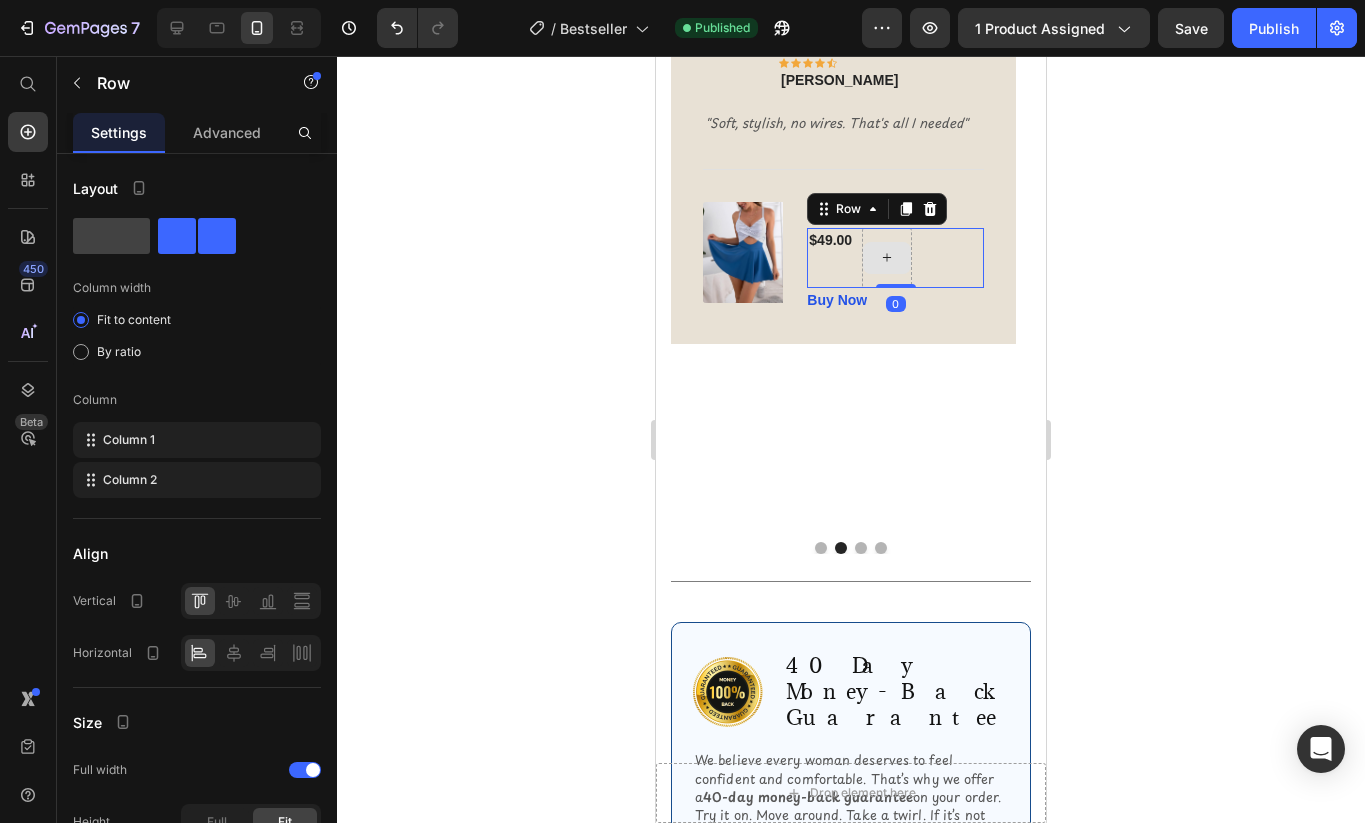 drag, startPoint x: 901, startPoint y: 335, endPoint x: 898, endPoint y: 276, distance: 59.07622 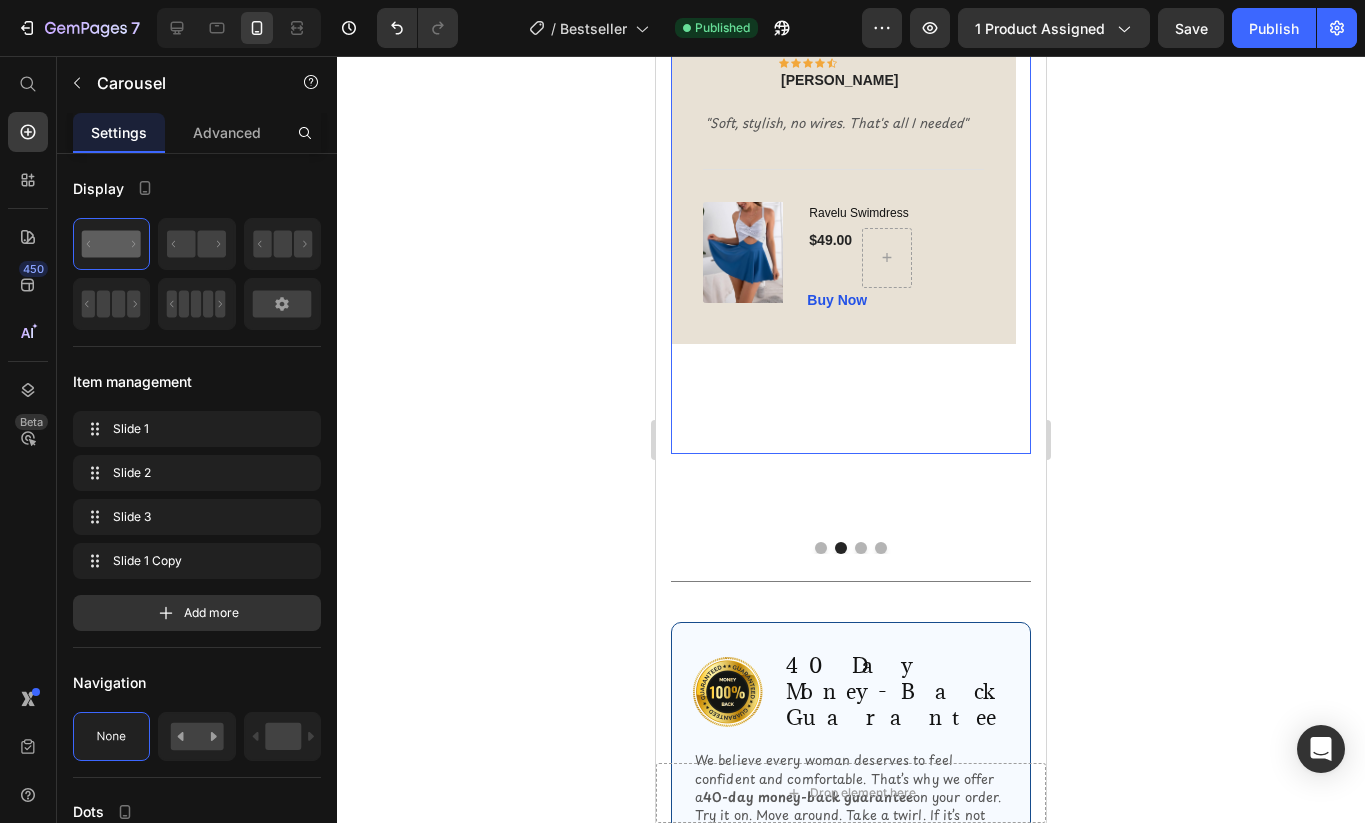 click on "Image
Icon
Icon
Icon
Icon
Icon Row [PERSON_NAME] Text block Row "Soft, stylish, no wires. That's all I needed" Text block                Title Line (P) Images & Gallery Ravelu Swimdress (P) Title $49.00 (P) Price
Row   0 Buy Now (P) Cart Button Product Row" at bounding box center [843, 270] 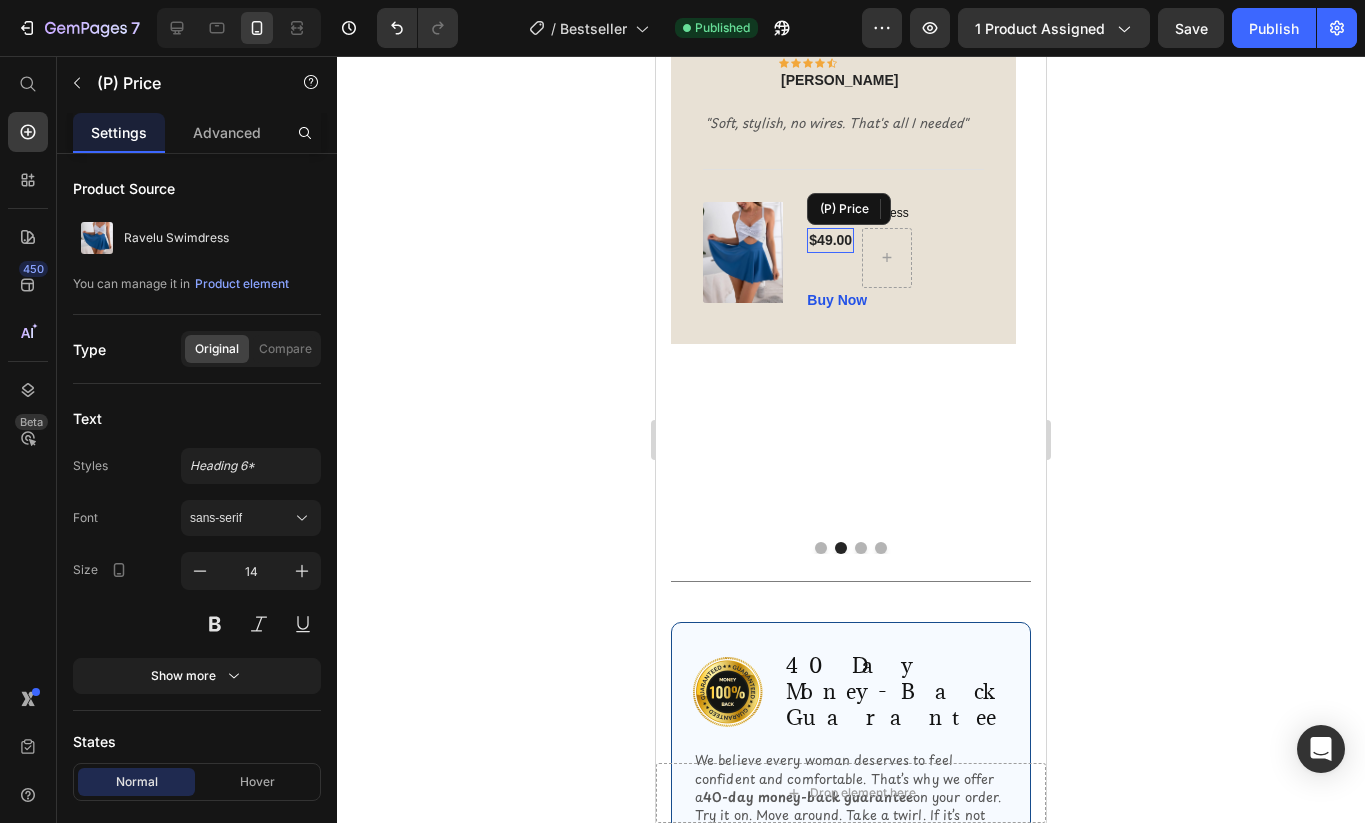 click on "$49.00" at bounding box center [830, 240] 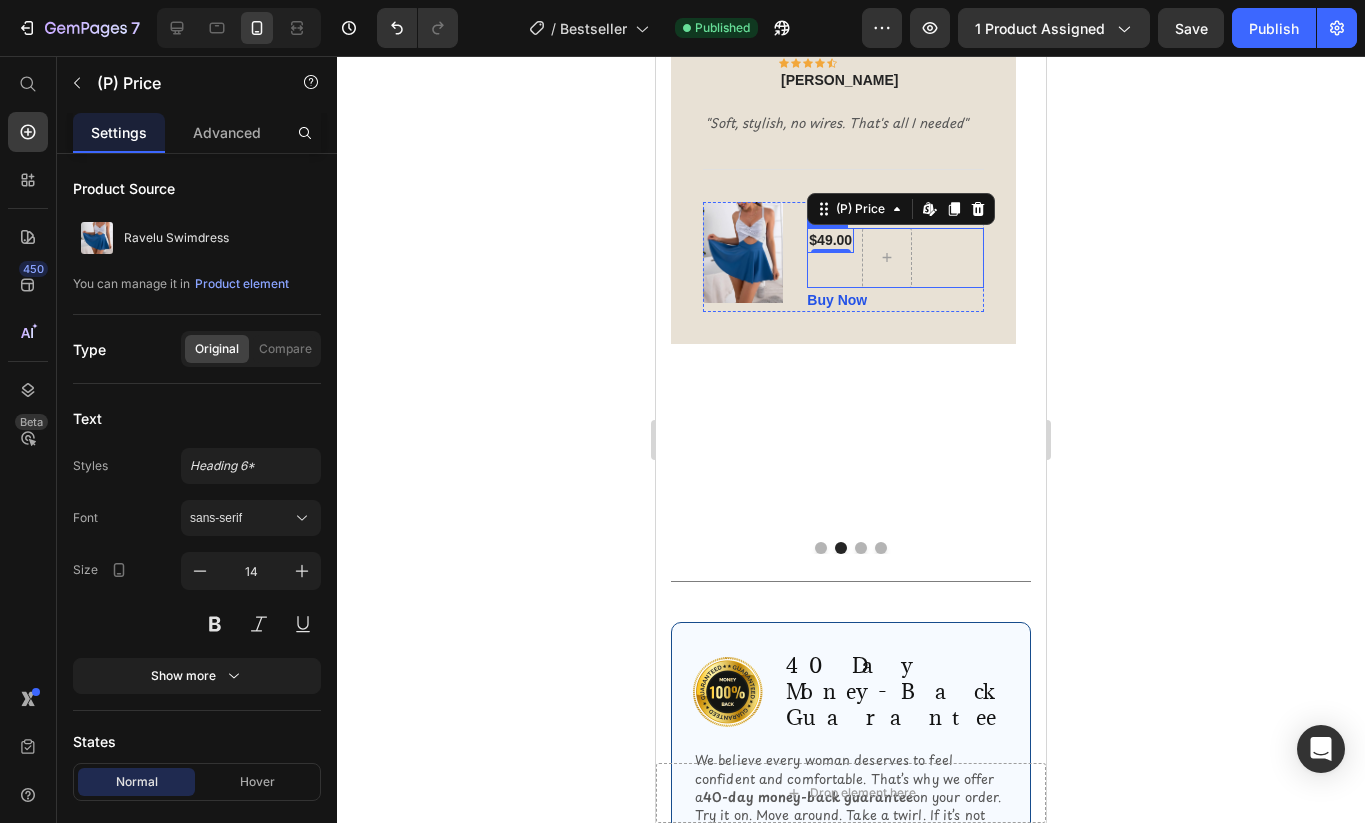 click on "$49.00 (P) Price   Edit content in Shopify 0" at bounding box center [830, 258] 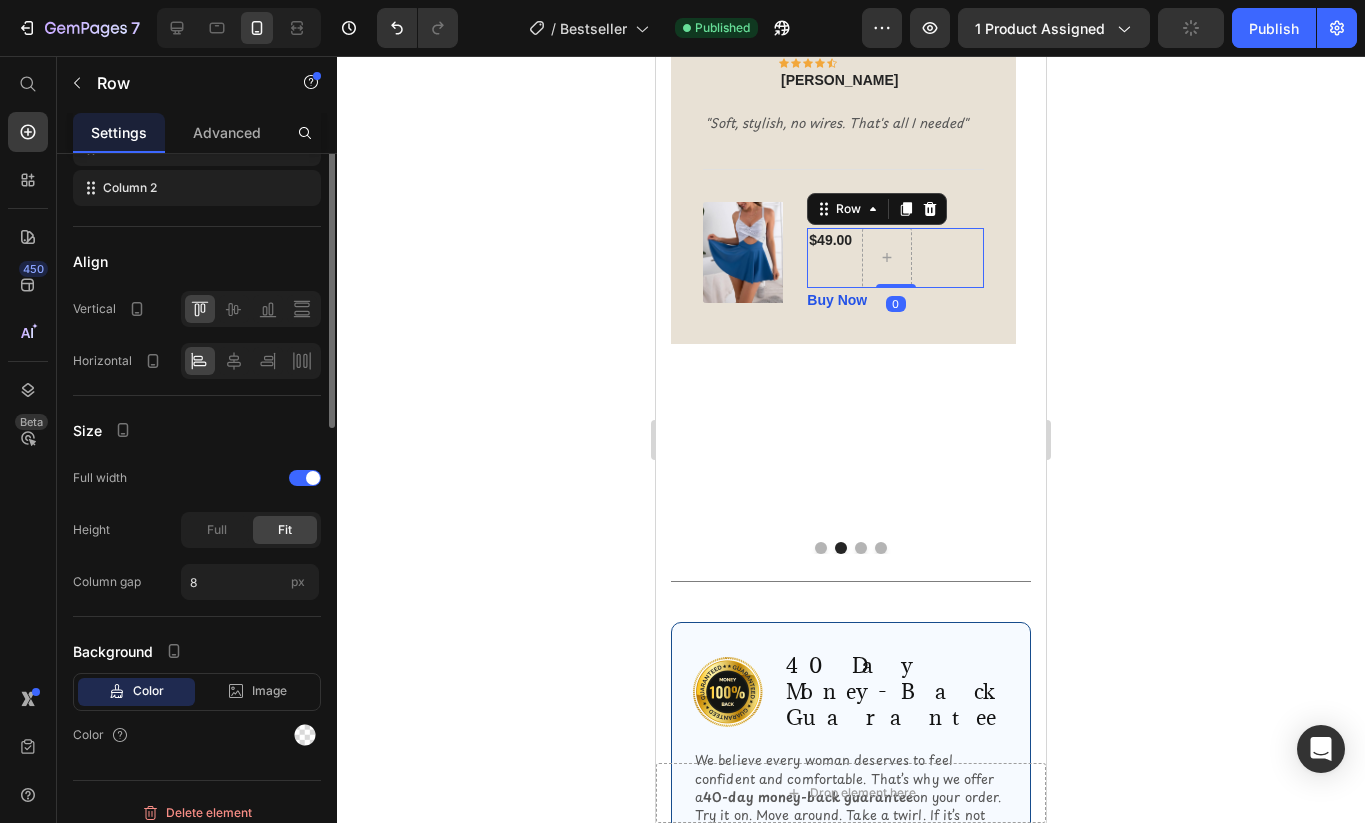 scroll, scrollTop: 307, scrollLeft: 0, axis: vertical 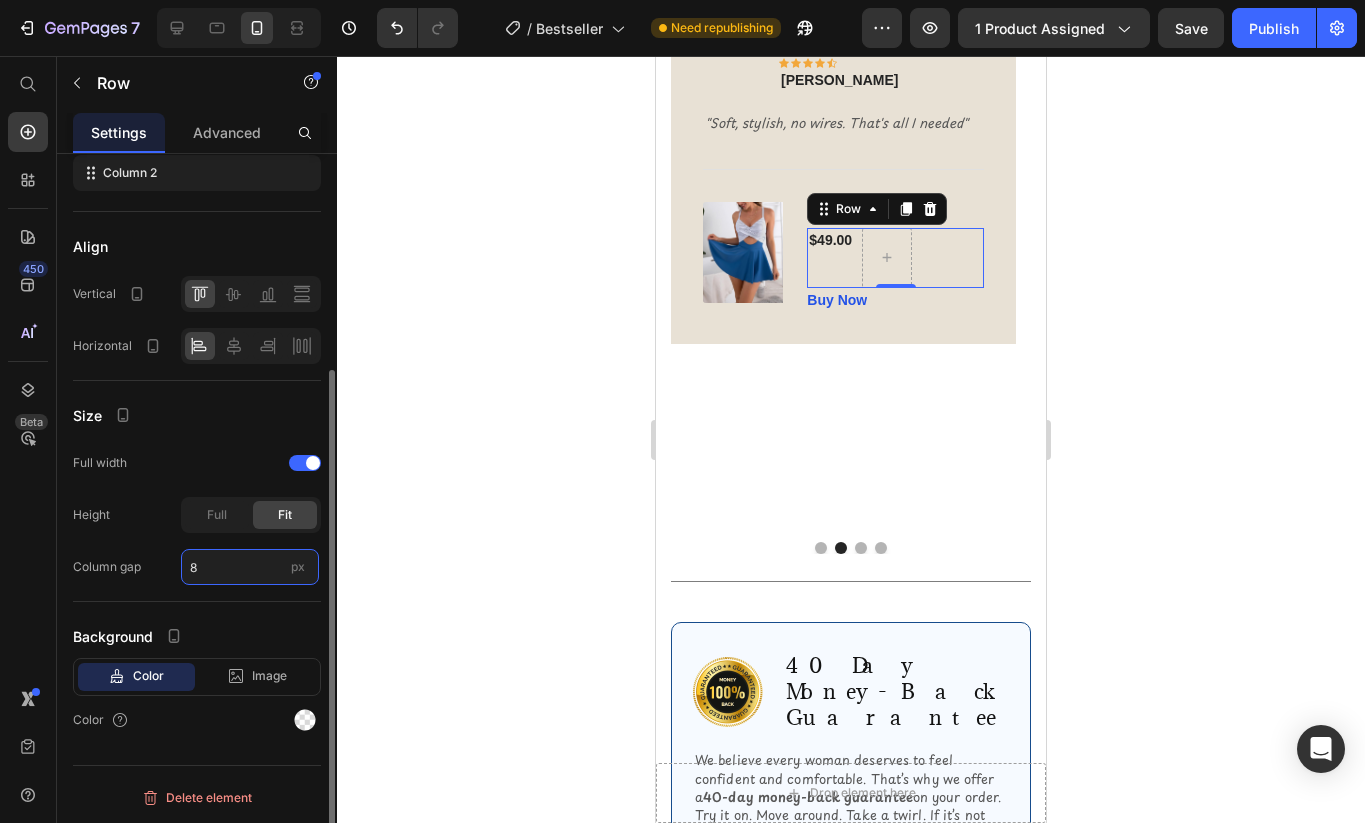 click on "8" at bounding box center [250, 567] 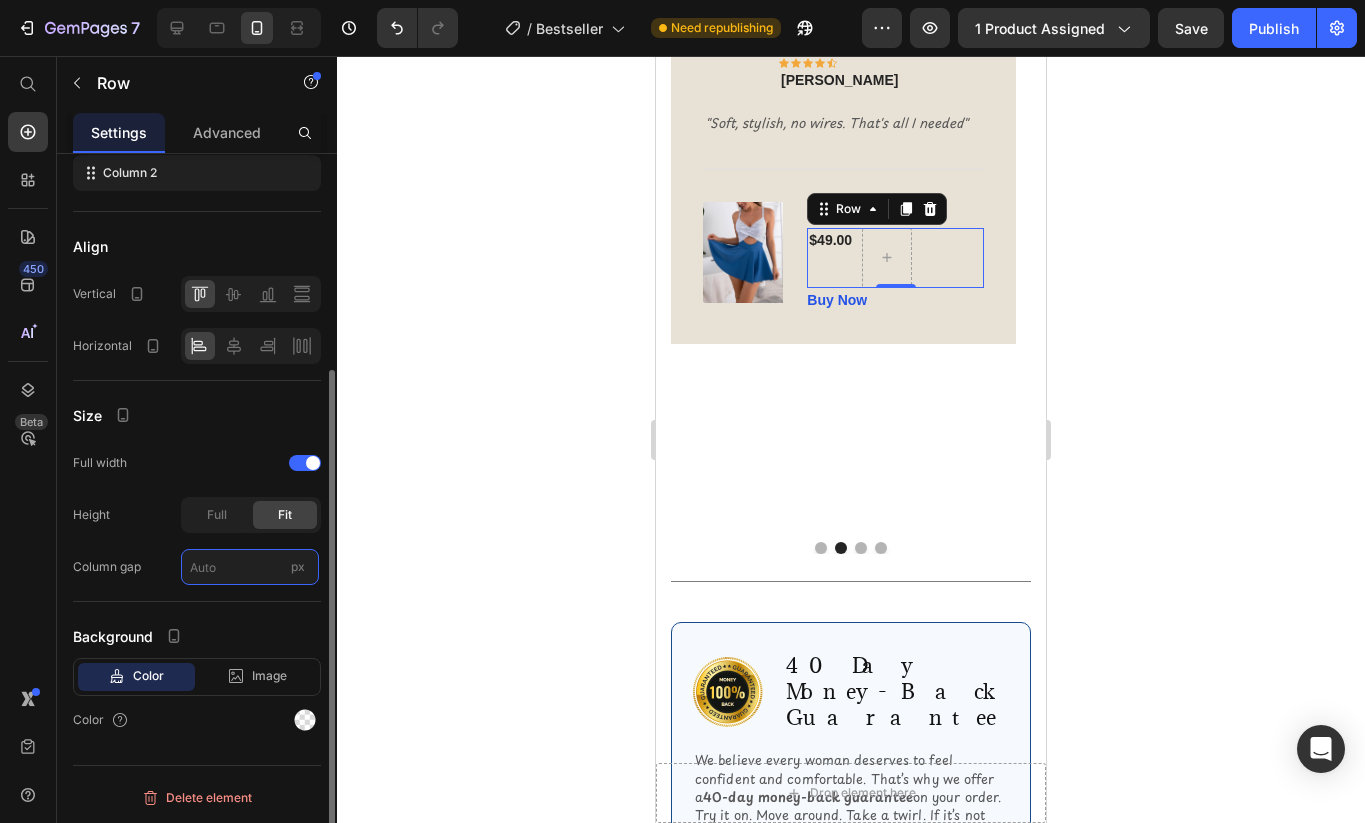 type on "5" 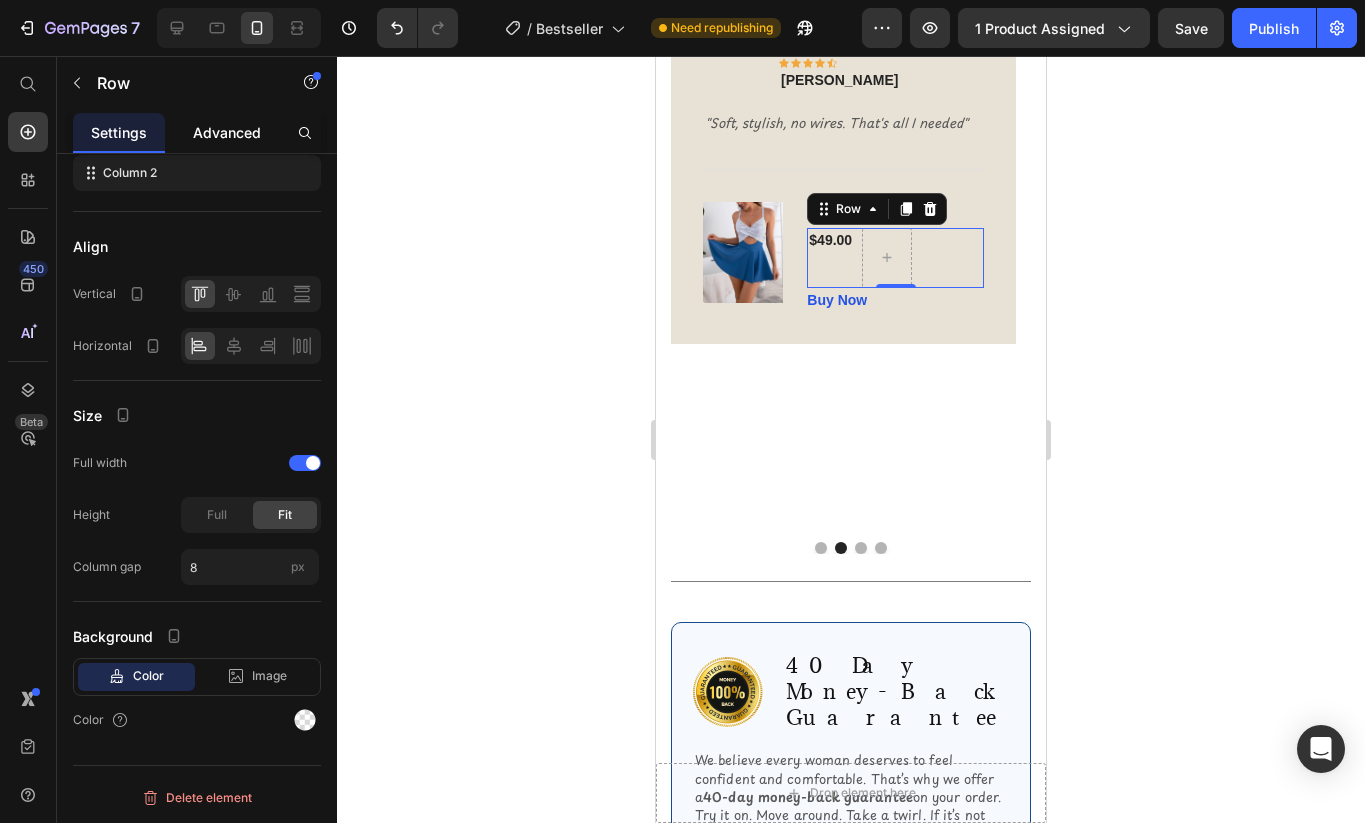 click on "Advanced" at bounding box center [227, 132] 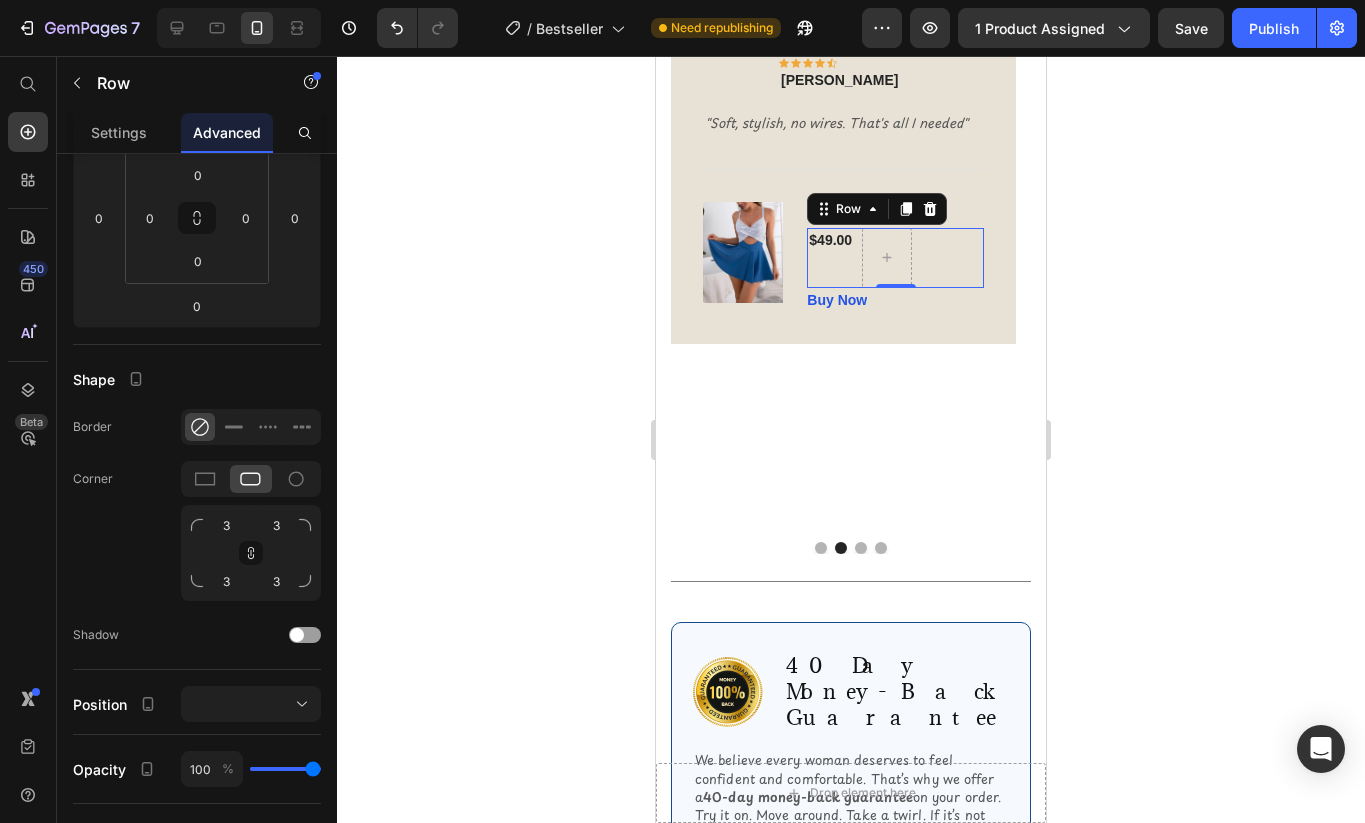 scroll, scrollTop: 0, scrollLeft: 0, axis: both 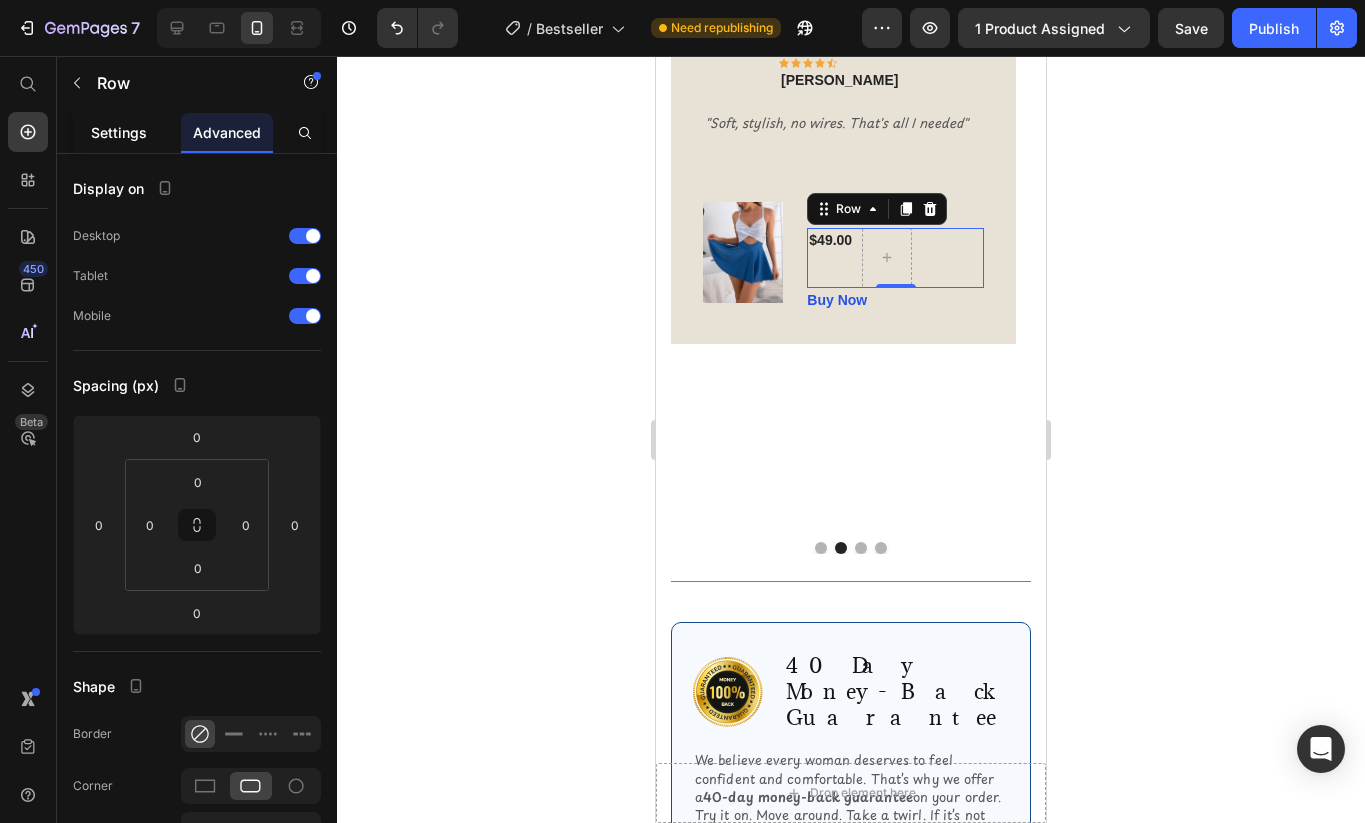 click on "Settings" at bounding box center [119, 132] 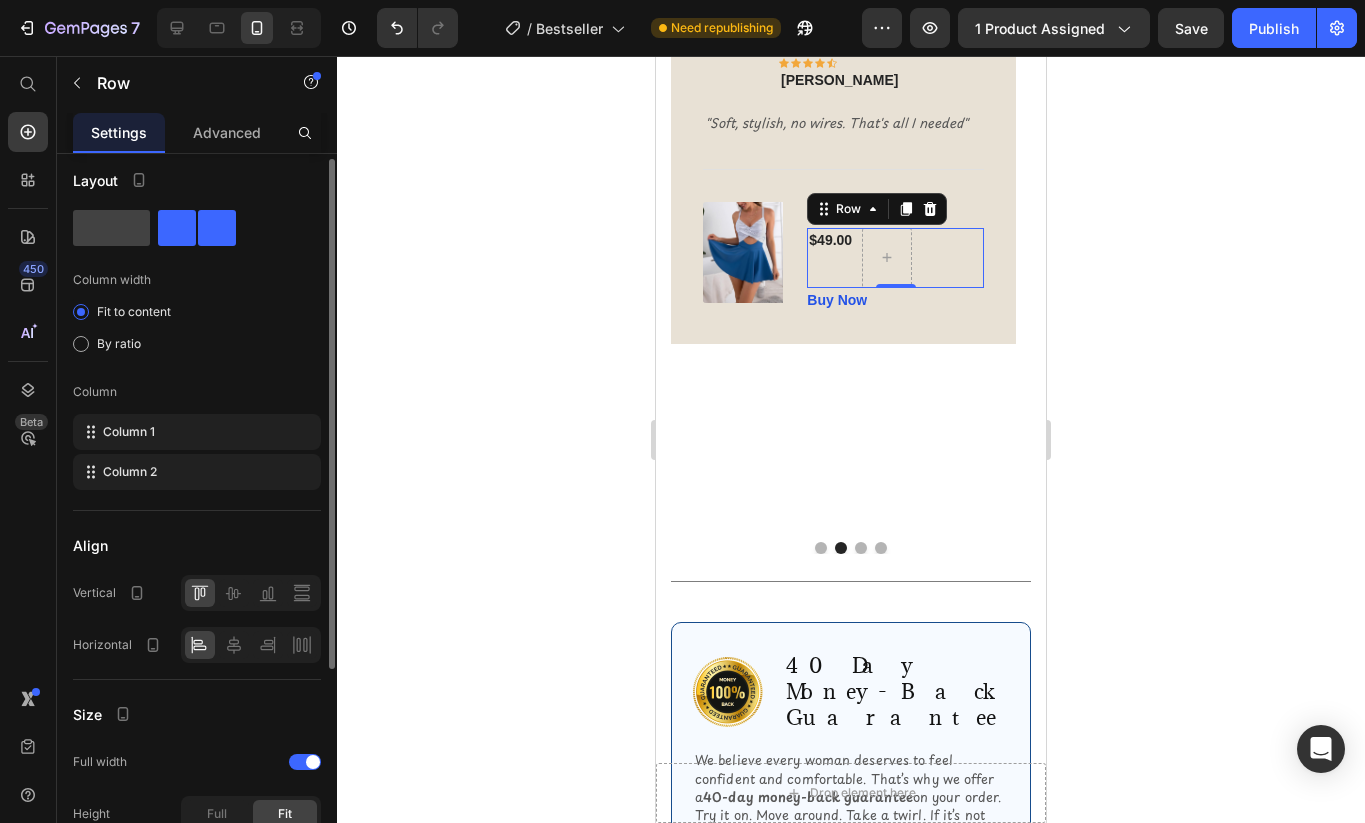scroll, scrollTop: 27, scrollLeft: 0, axis: vertical 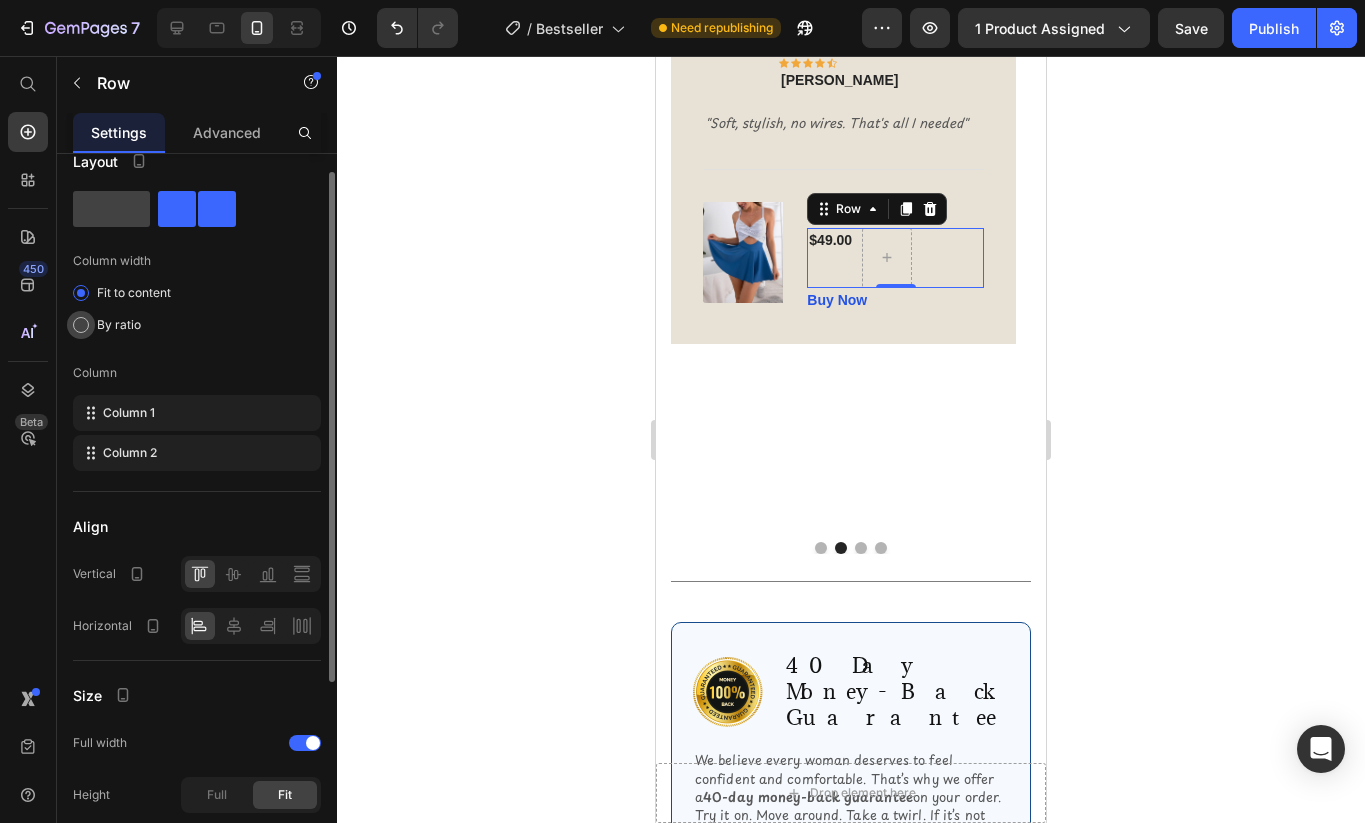click on "By ratio" at bounding box center [119, 325] 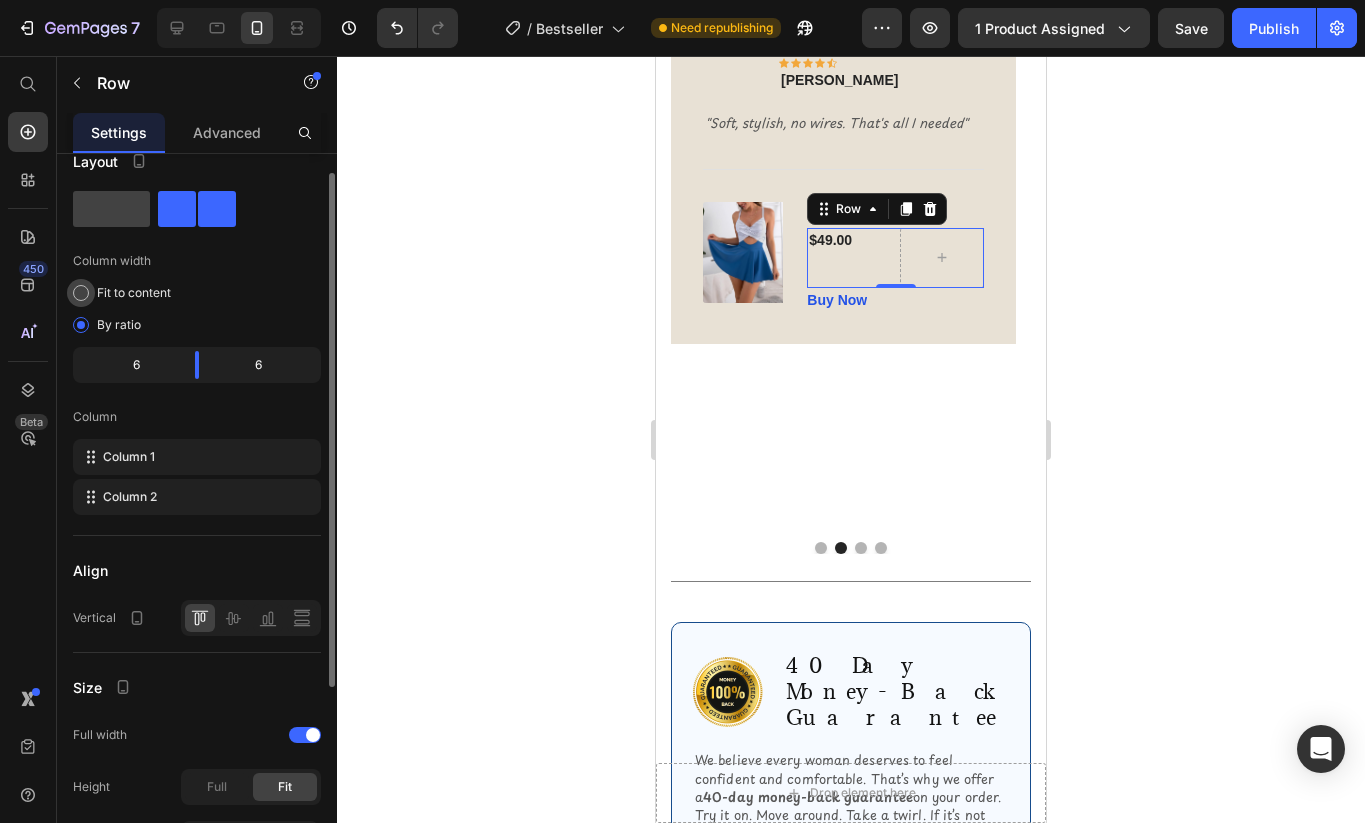 click on "Fit to content" at bounding box center (134, 293) 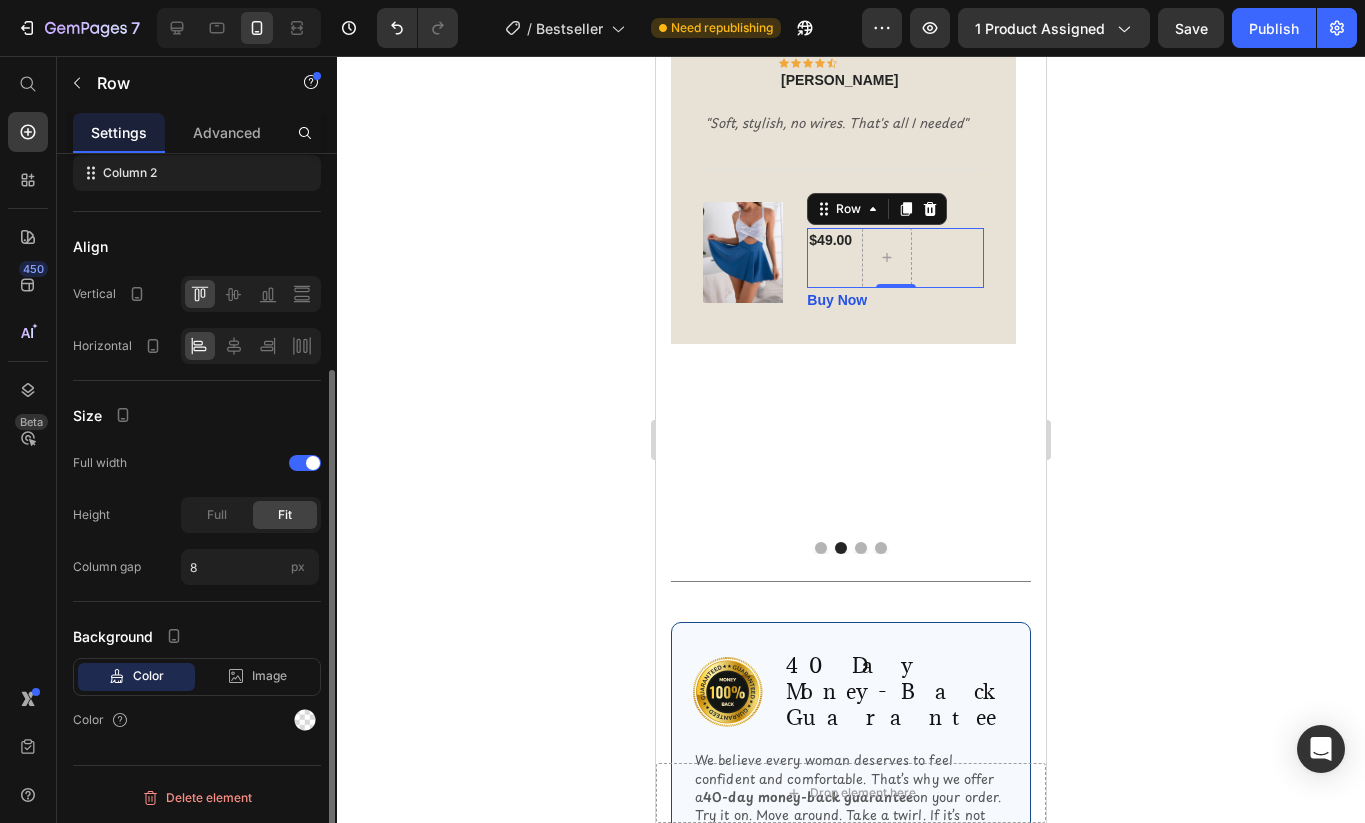 scroll, scrollTop: 0, scrollLeft: 0, axis: both 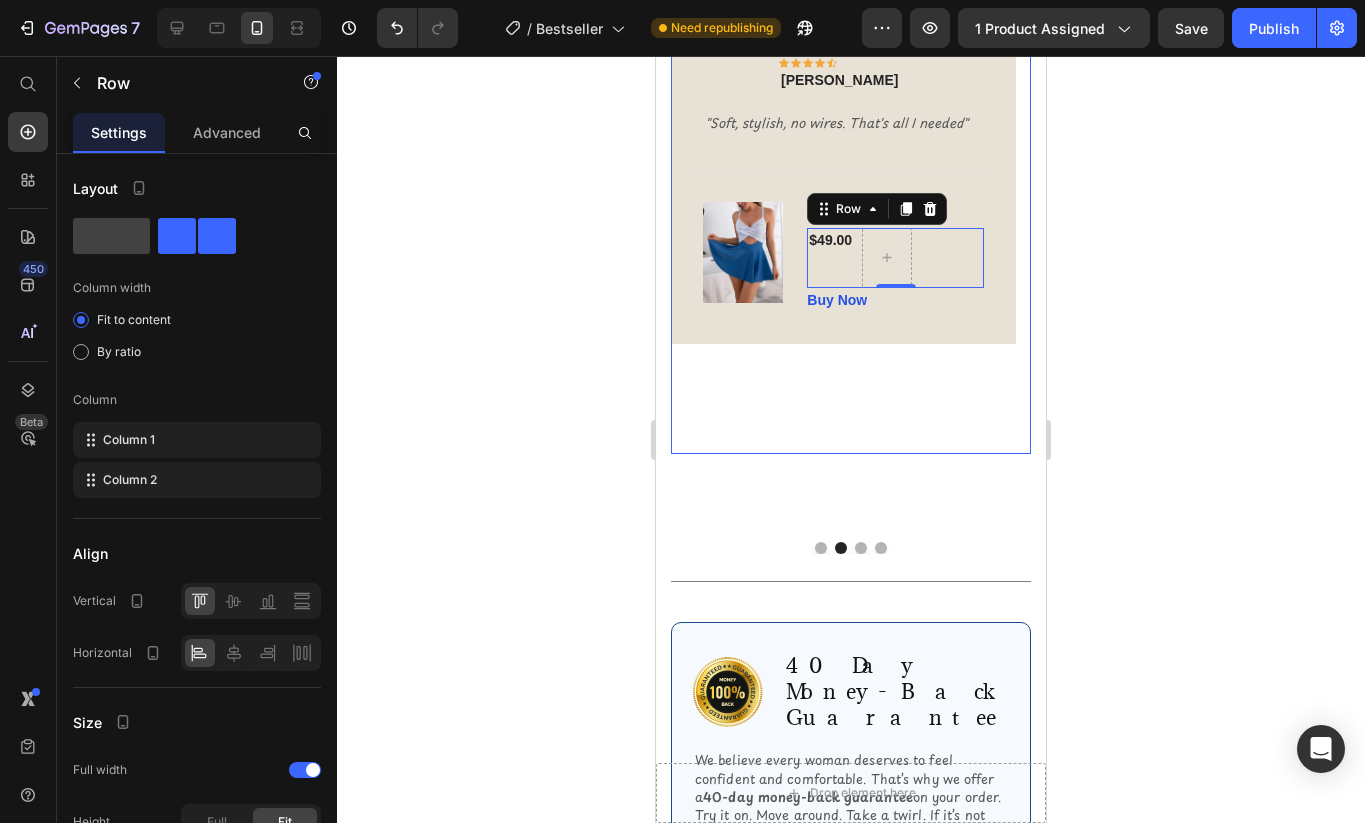 click at bounding box center [861, 548] 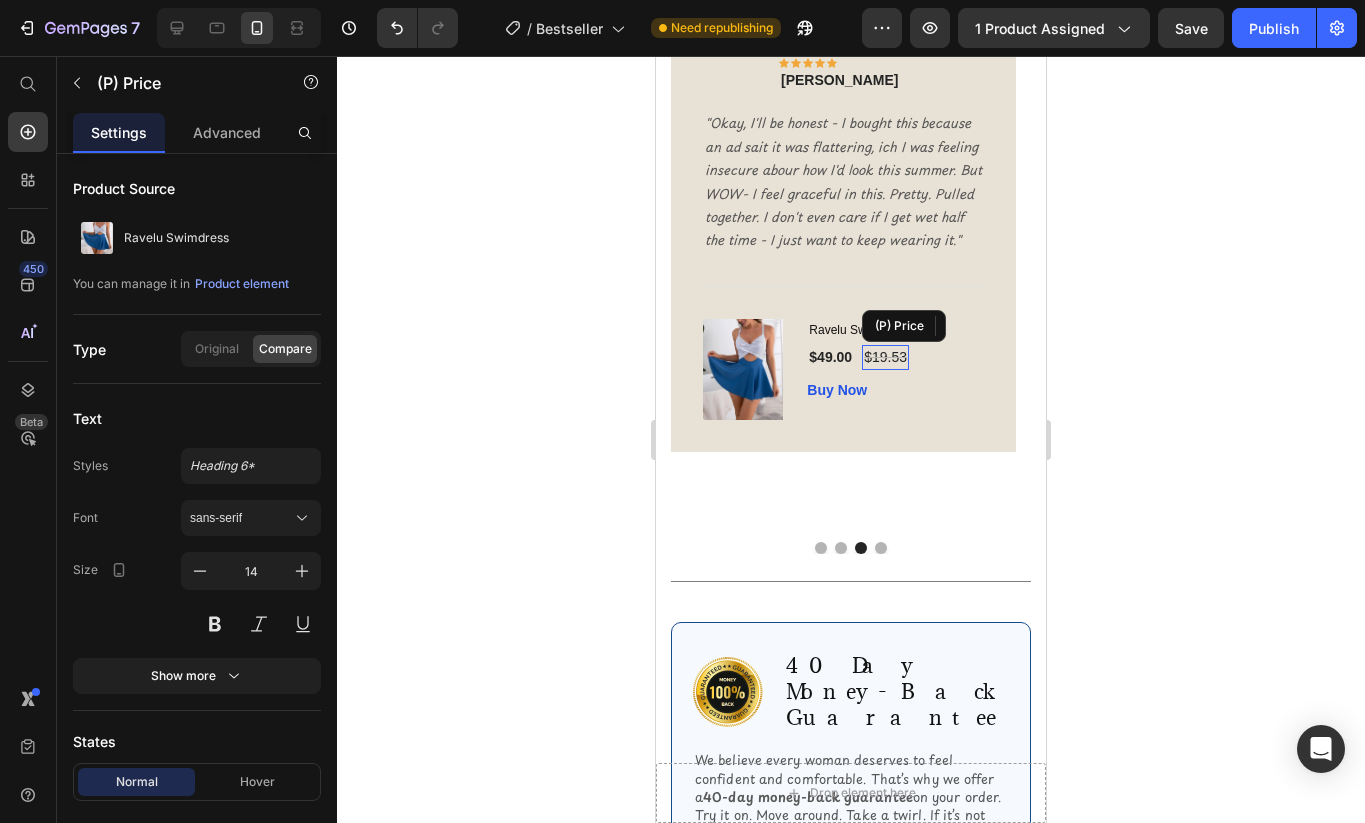 click on "$19.53" at bounding box center (885, 357) 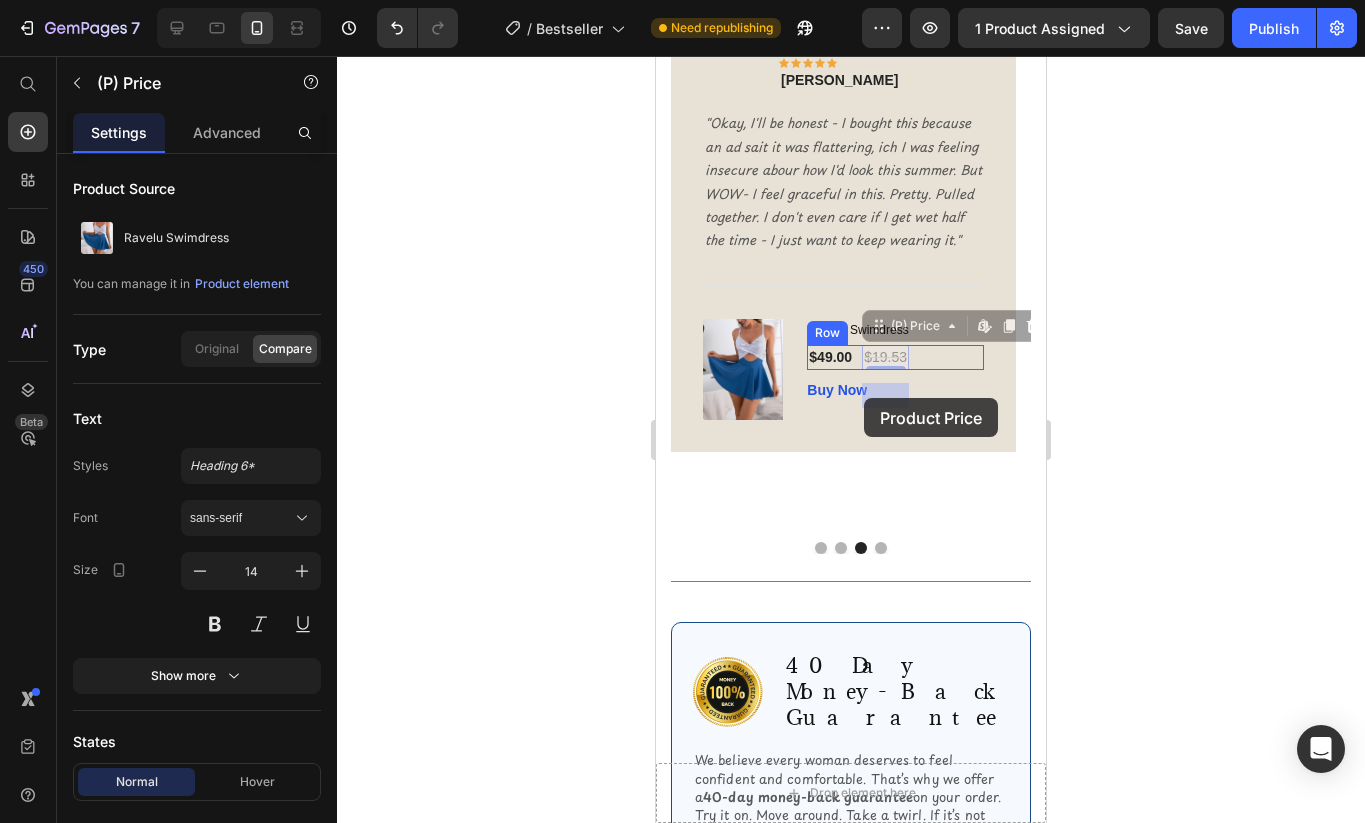 drag, startPoint x: 884, startPoint y: 363, endPoint x: 864, endPoint y: 398, distance: 40.311287 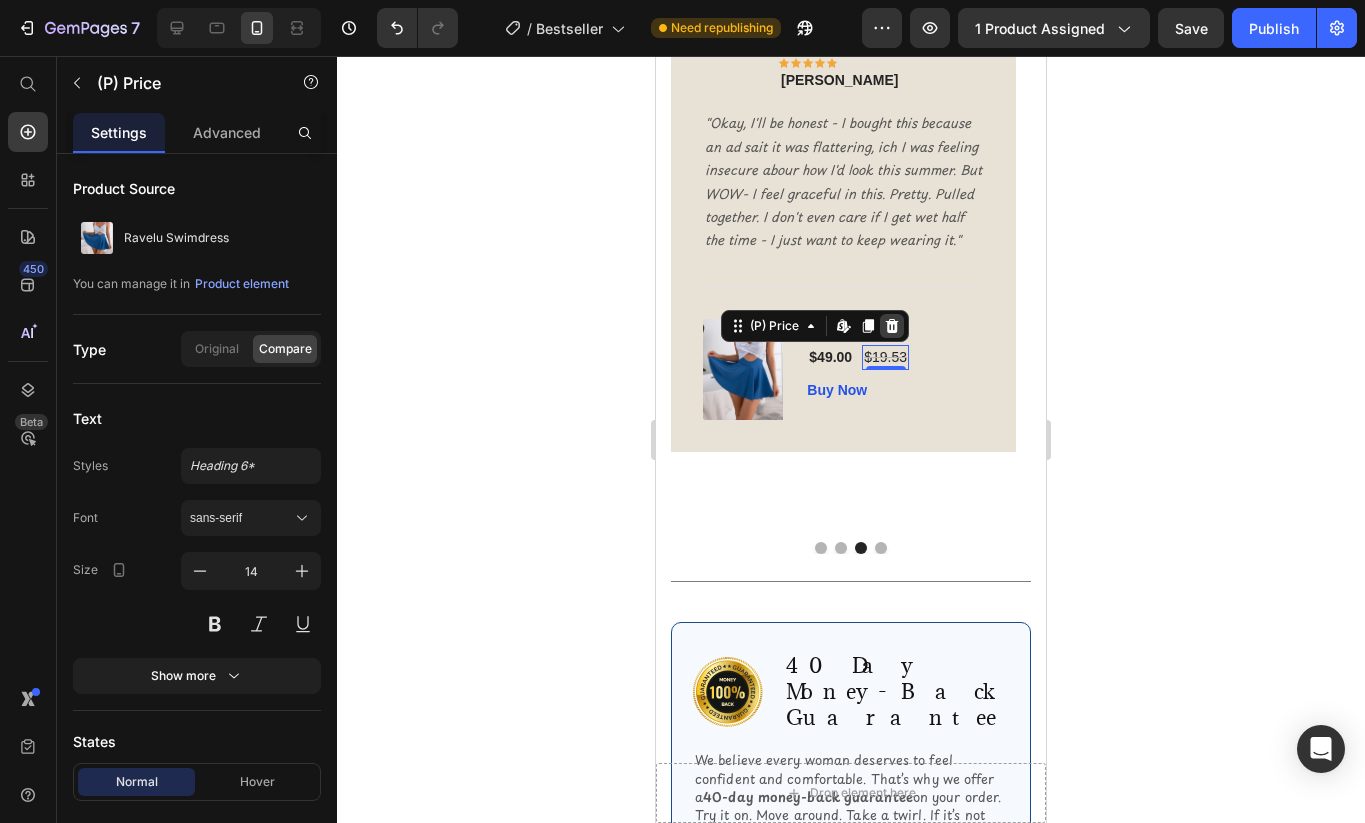 click 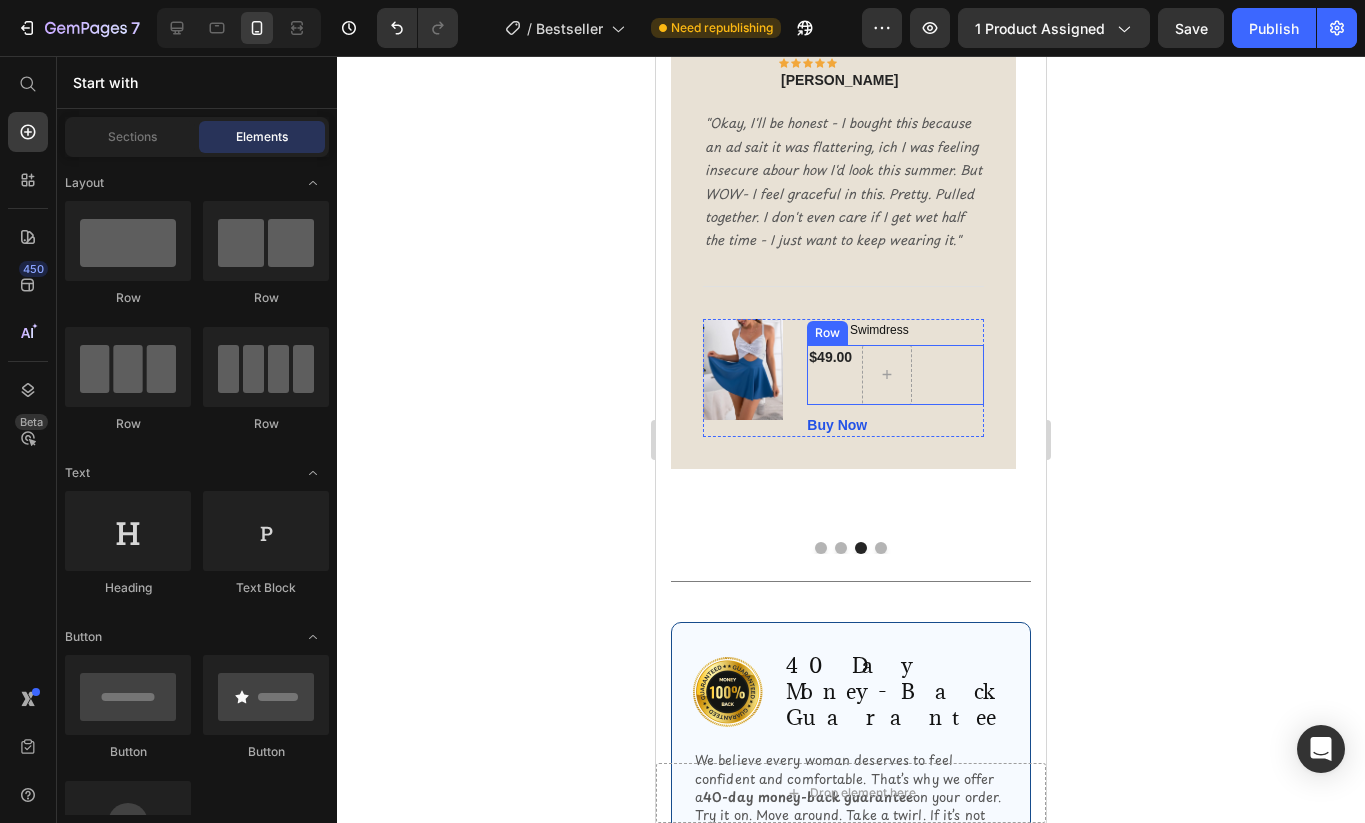 click on "$49.00 (P) Price" at bounding box center [830, 375] 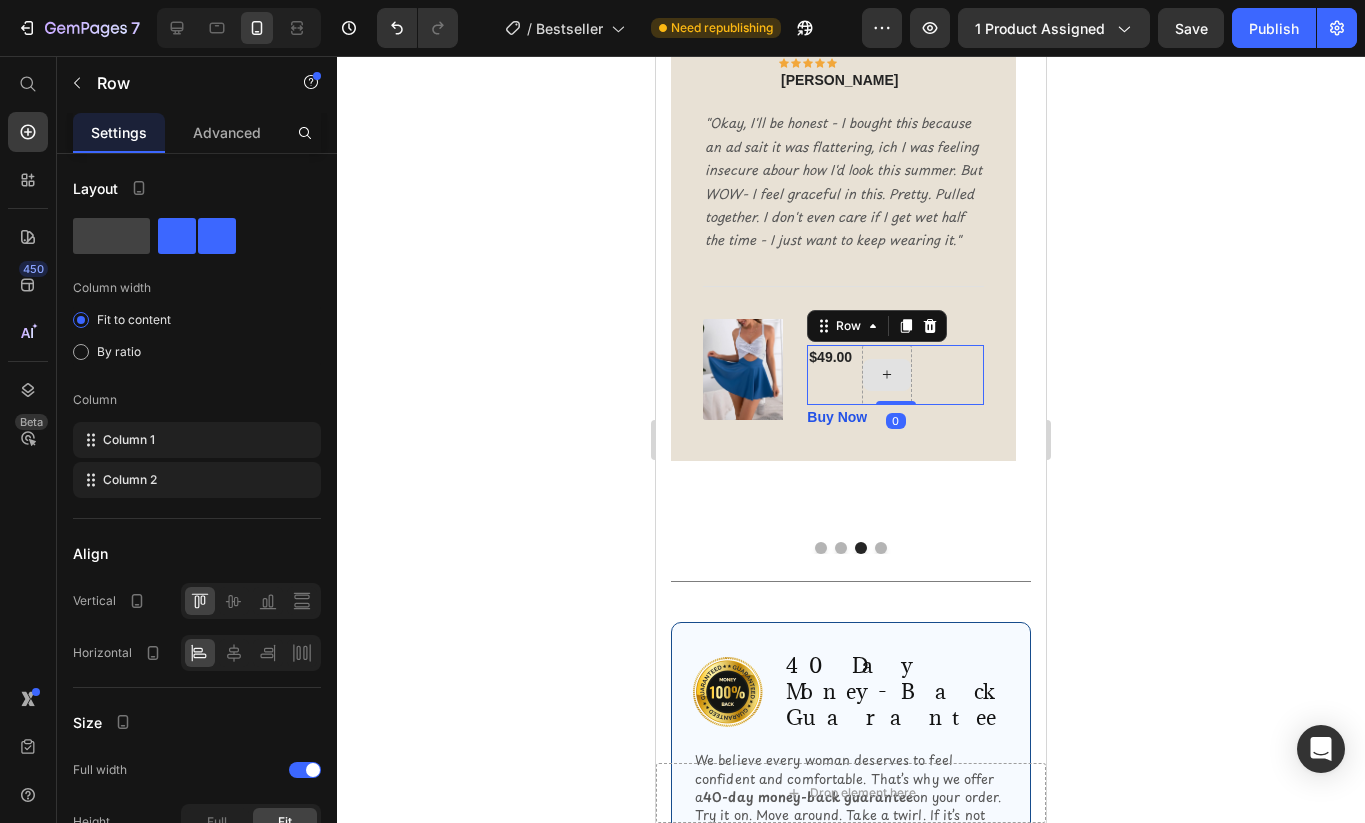 drag, startPoint x: 901, startPoint y: 446, endPoint x: 902, endPoint y: 406, distance: 40.012497 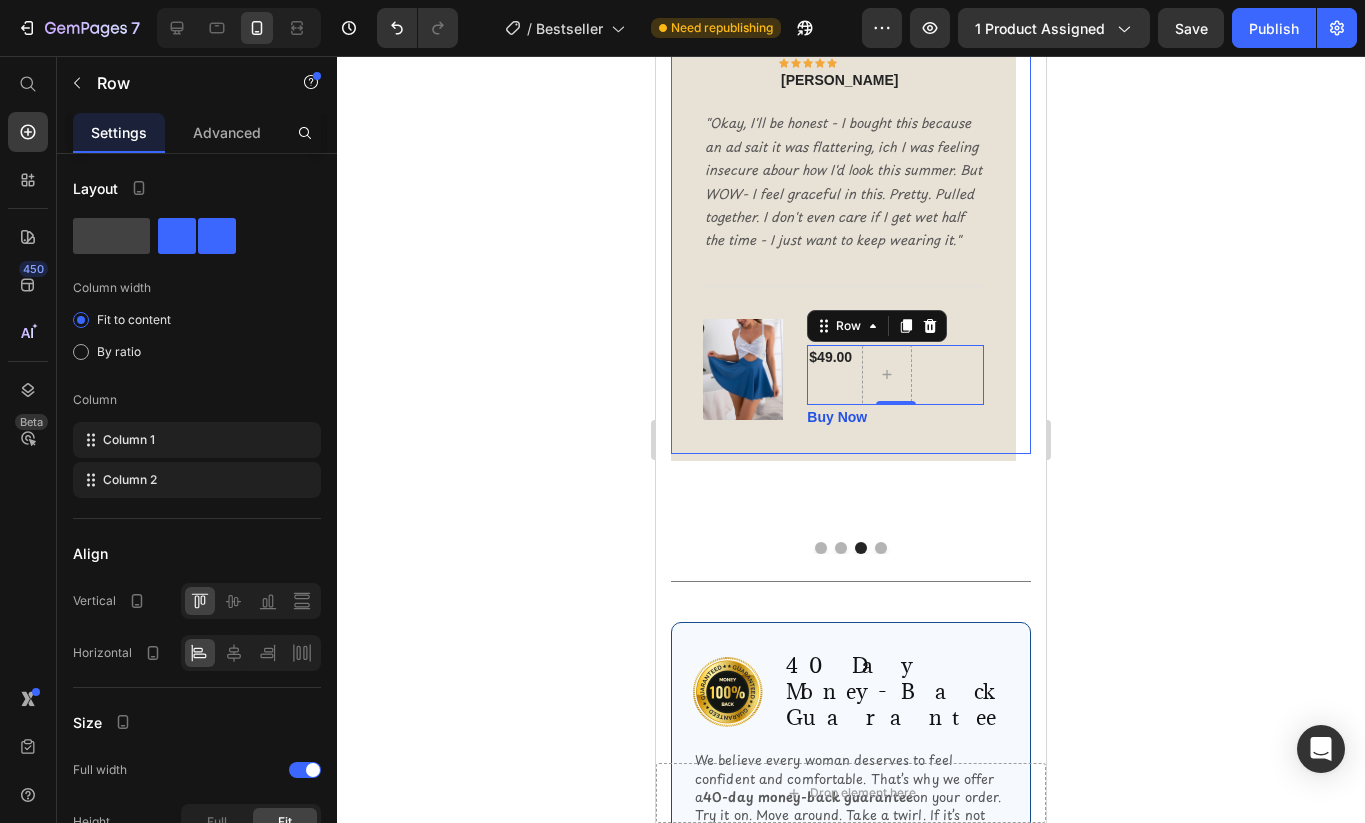 click at bounding box center (881, 548) 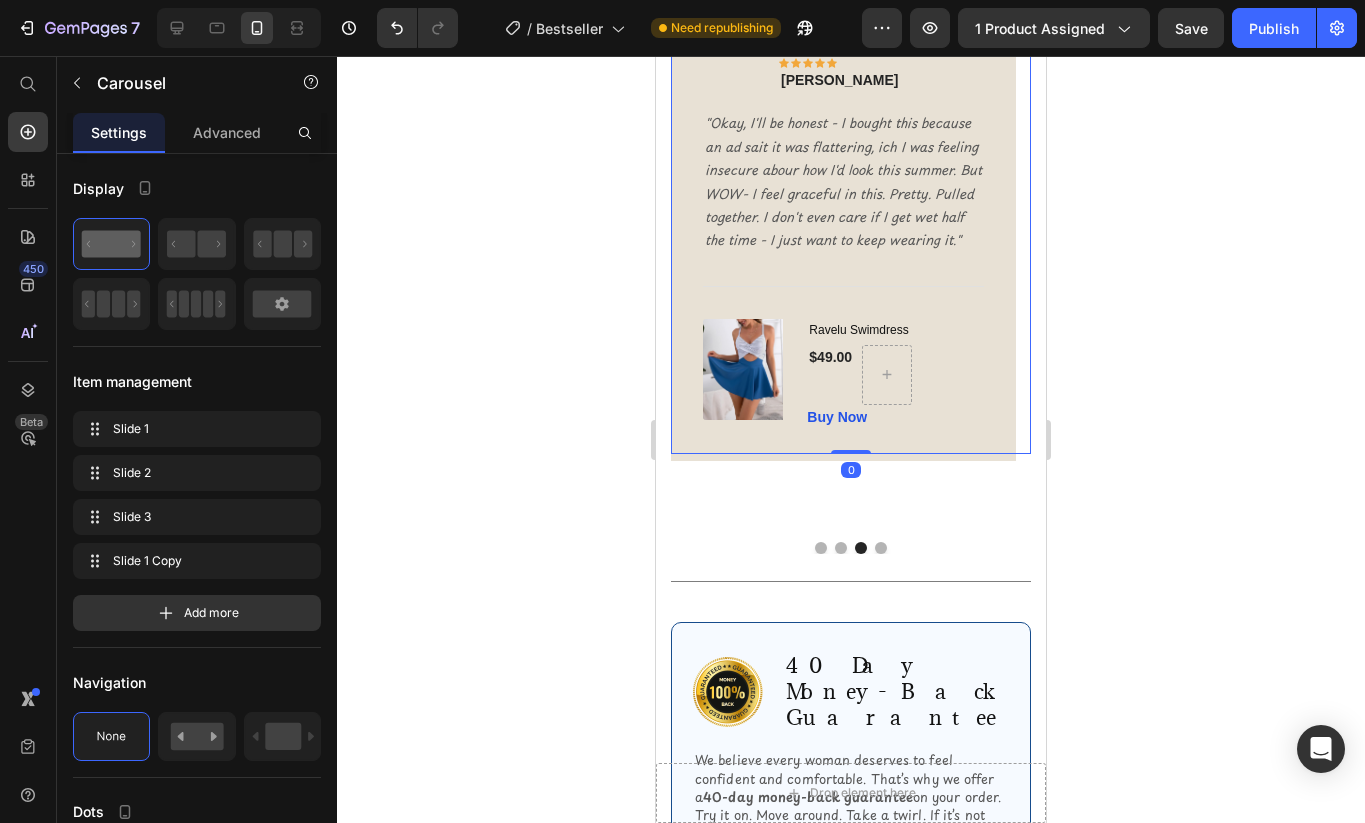 click at bounding box center (881, 548) 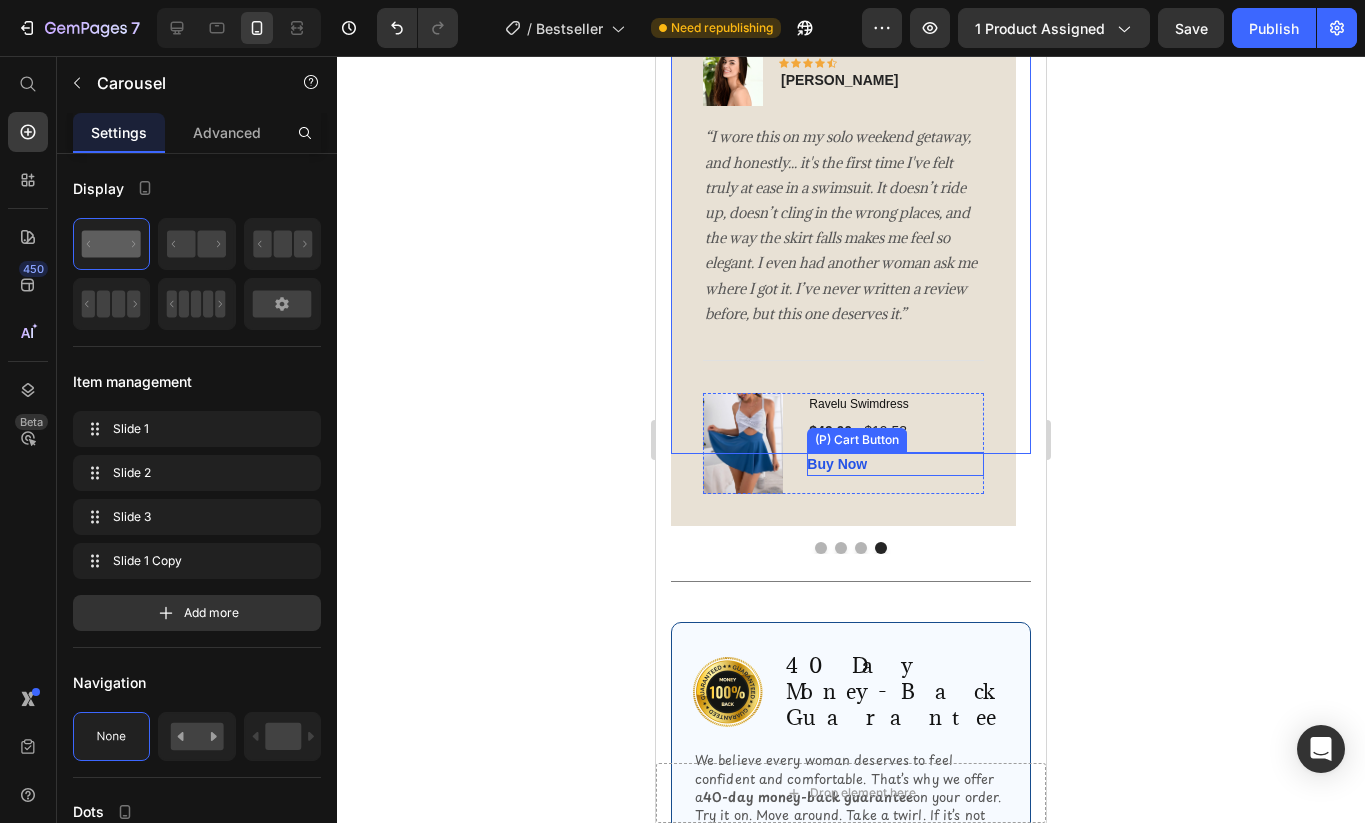 click on "$19.53" at bounding box center (885, 431) 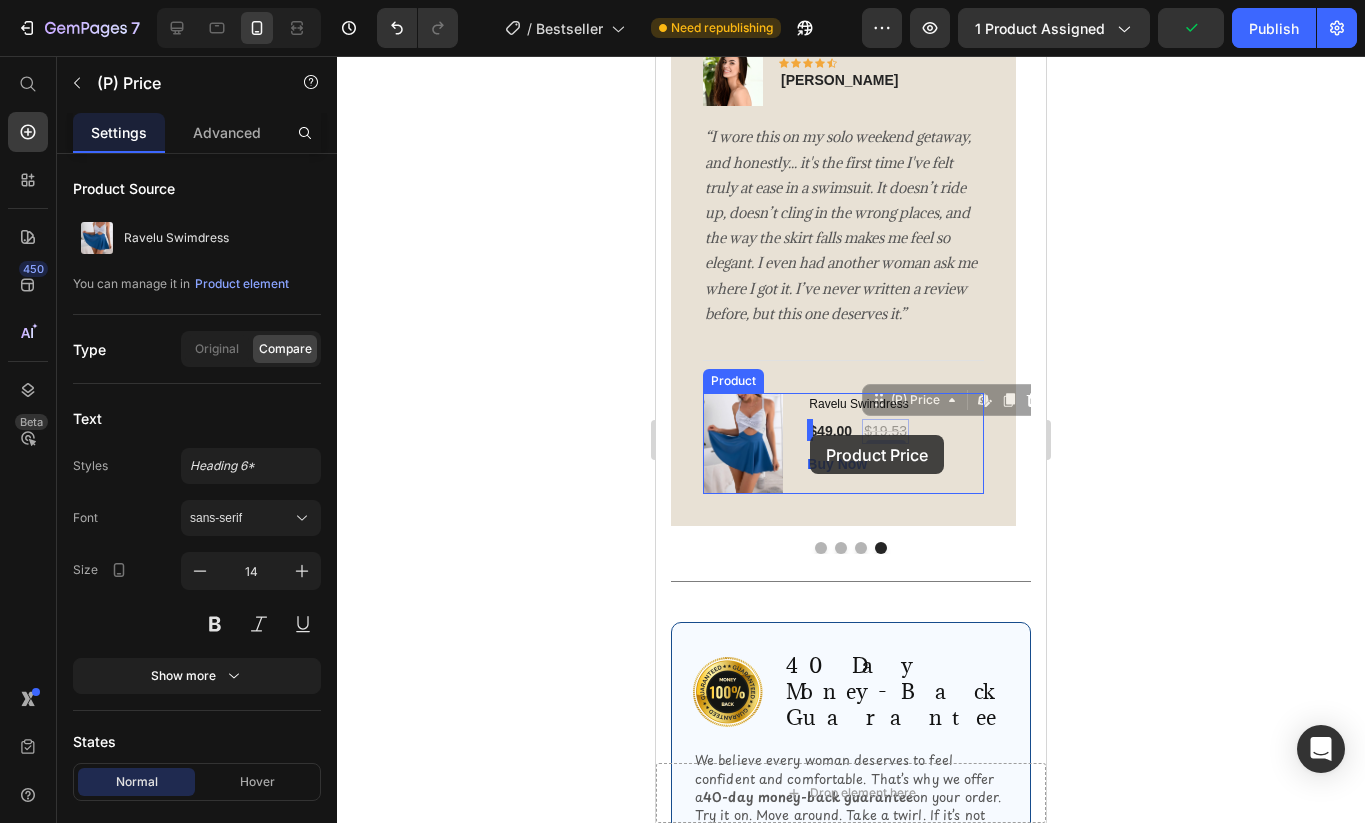 drag, startPoint x: 878, startPoint y: 450, endPoint x: 810, endPoint y: 435, distance: 69.63476 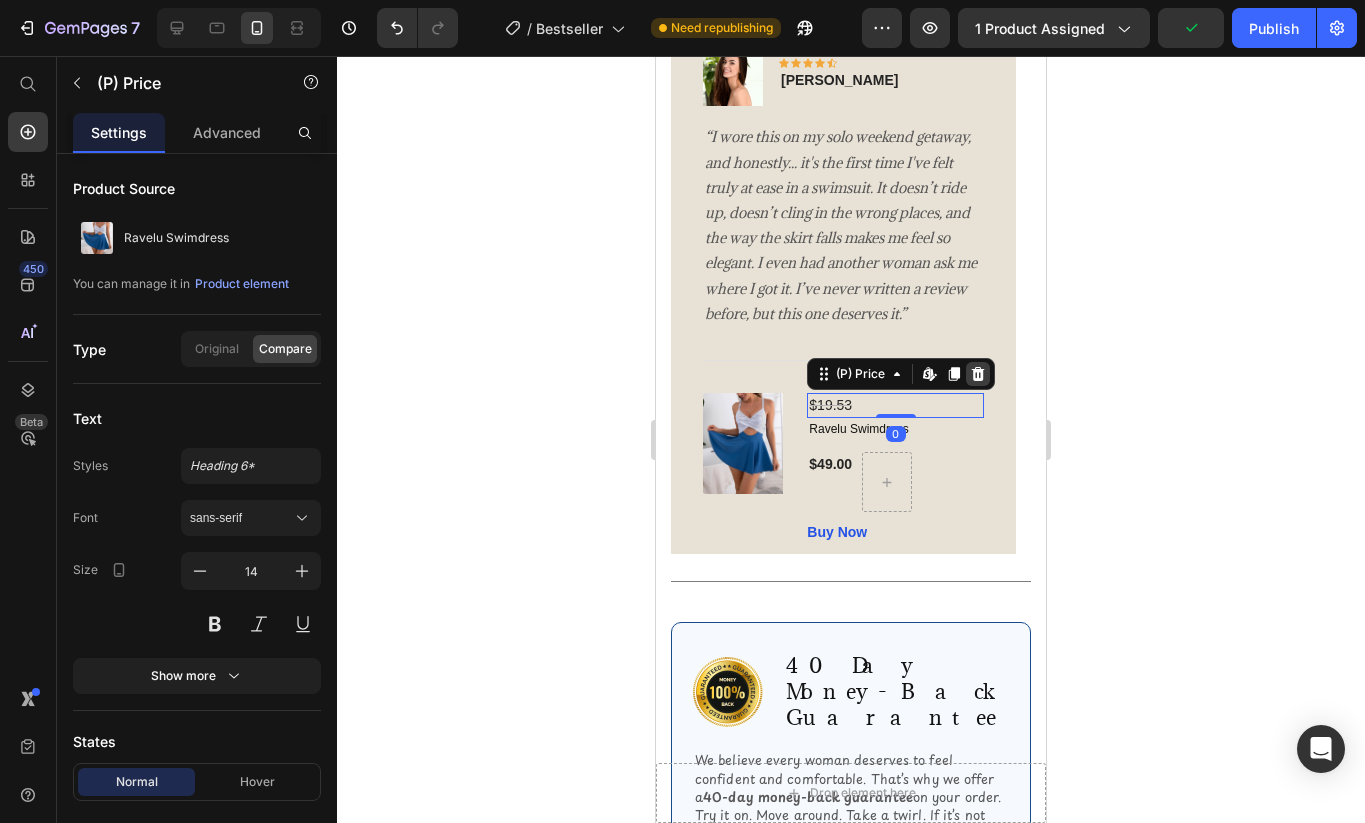 click 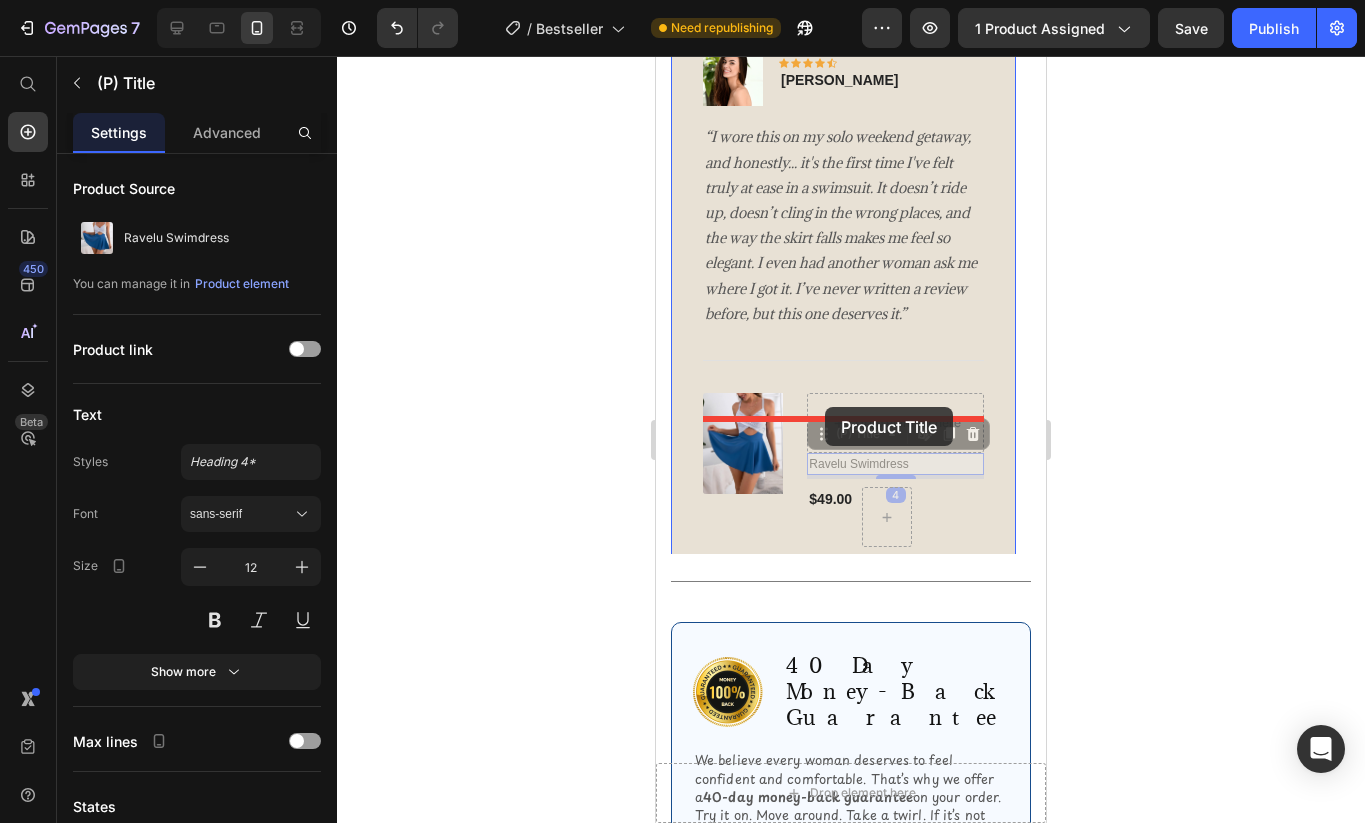 drag, startPoint x: 834, startPoint y: 484, endPoint x: 825, endPoint y: 407, distance: 77.52419 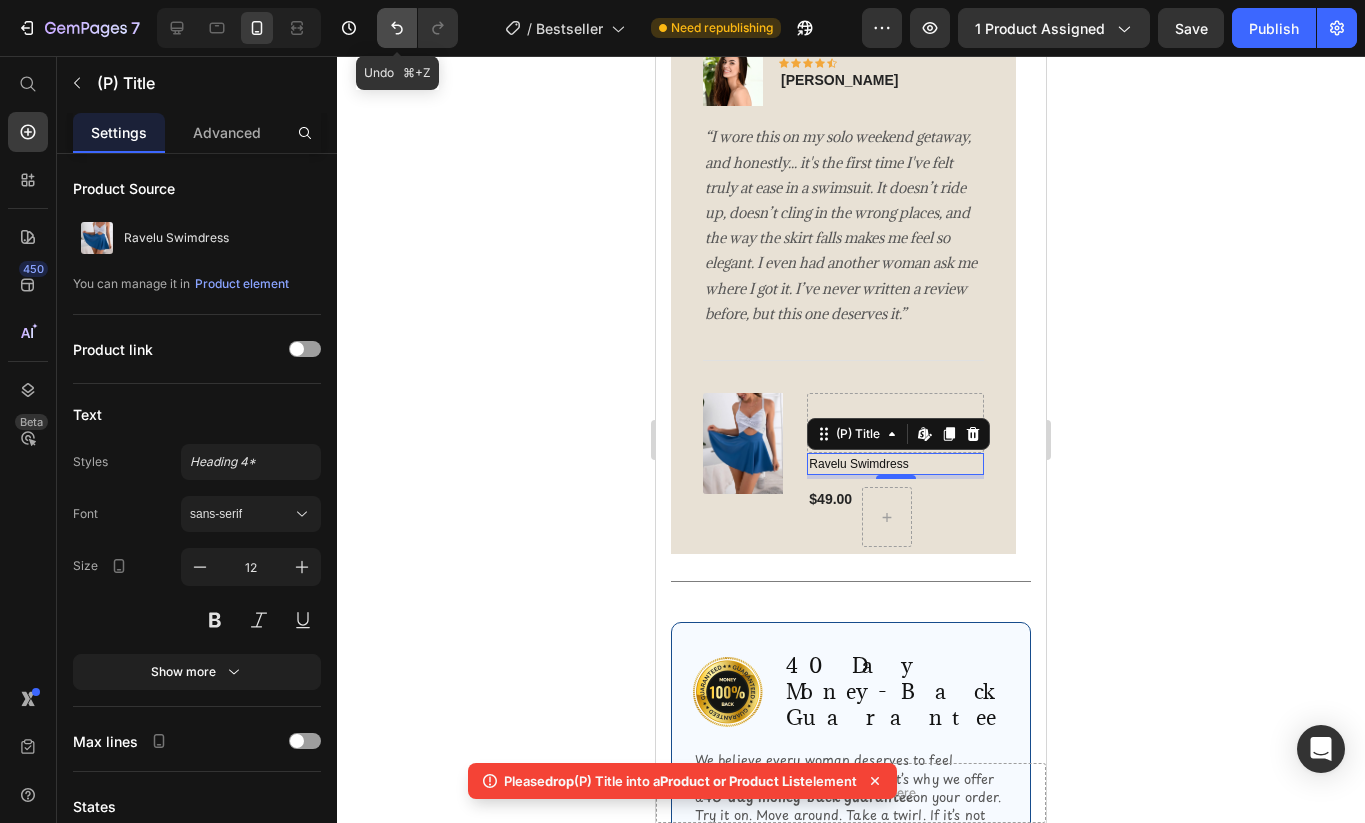 click 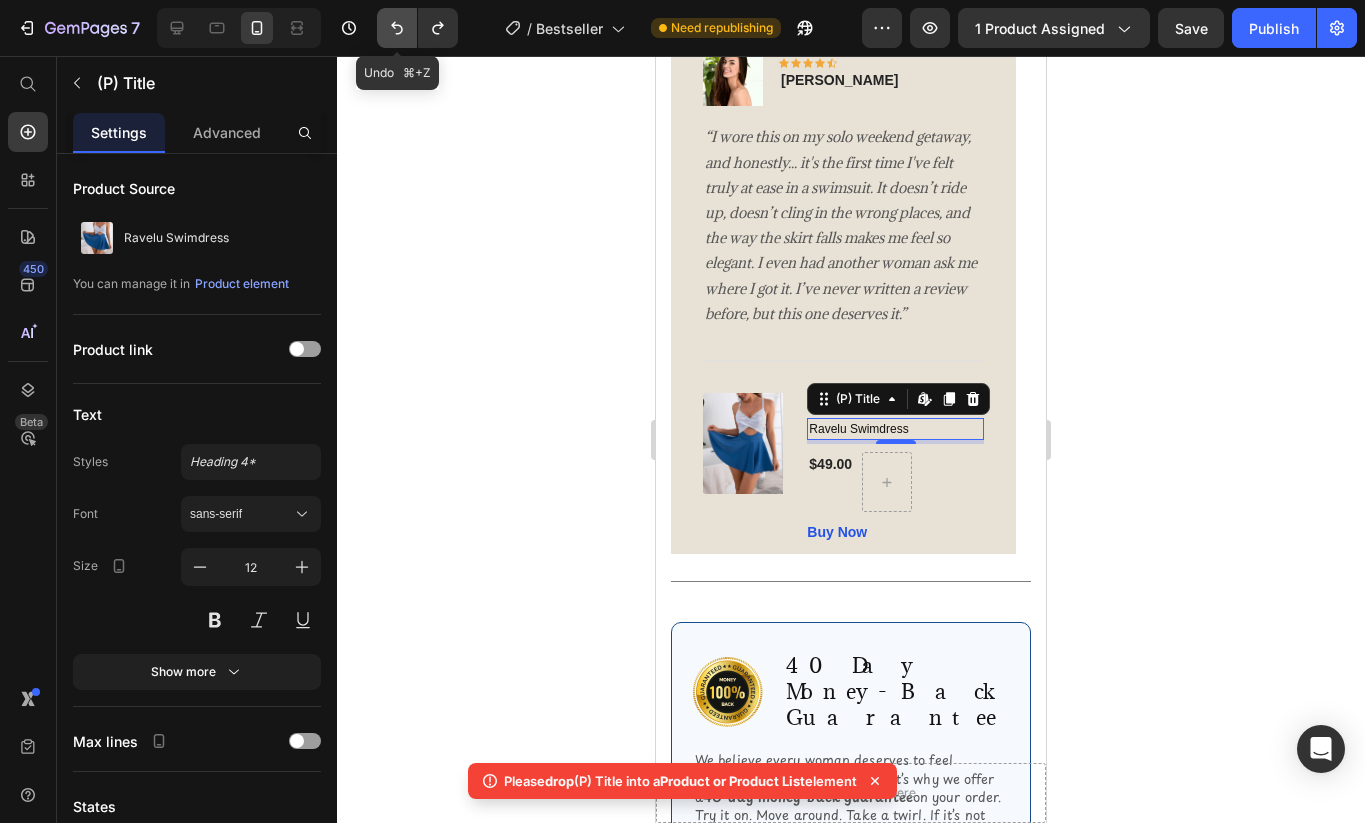 click 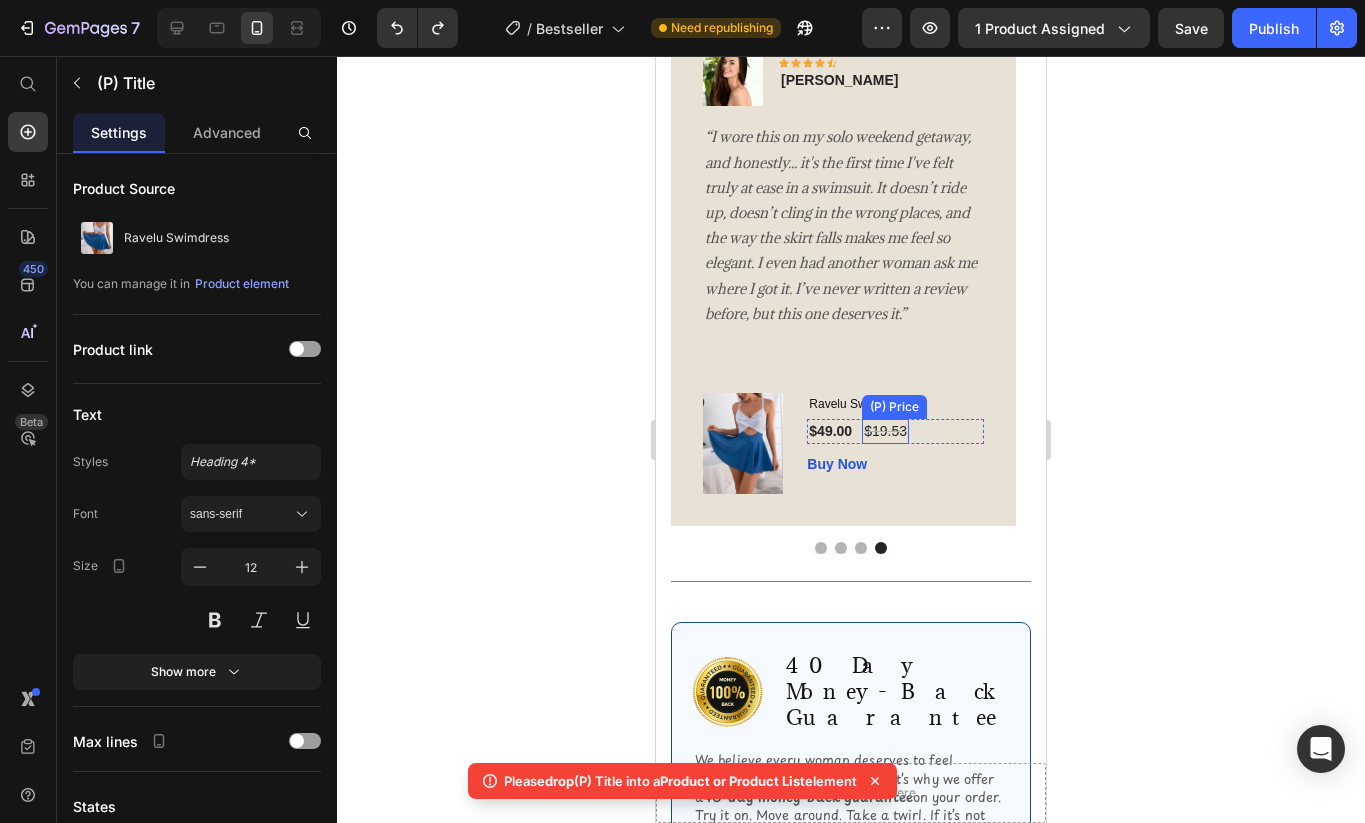 click on "$19.53" at bounding box center [885, 431] 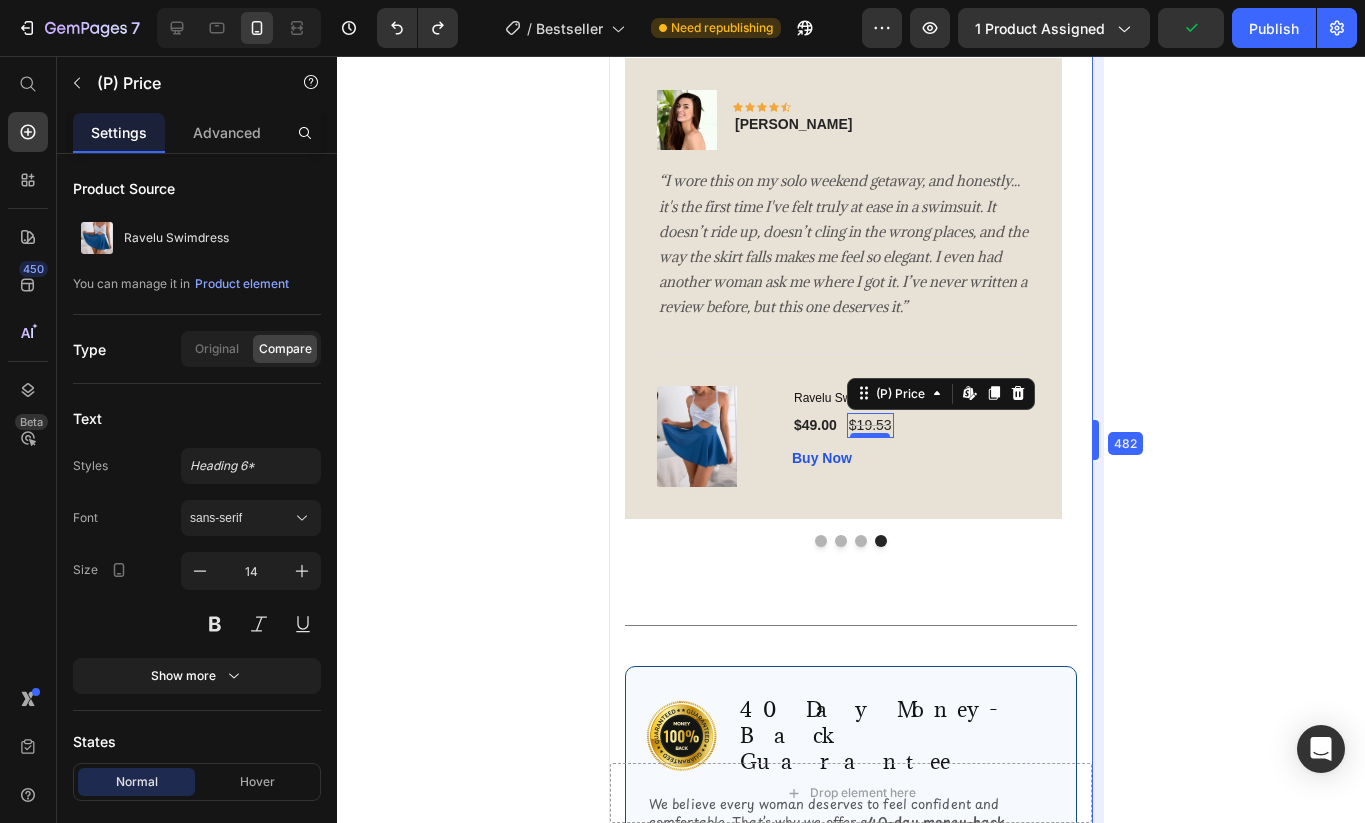 drag, startPoint x: 1050, startPoint y: 451, endPoint x: 1142, endPoint y: 452, distance: 92.00543 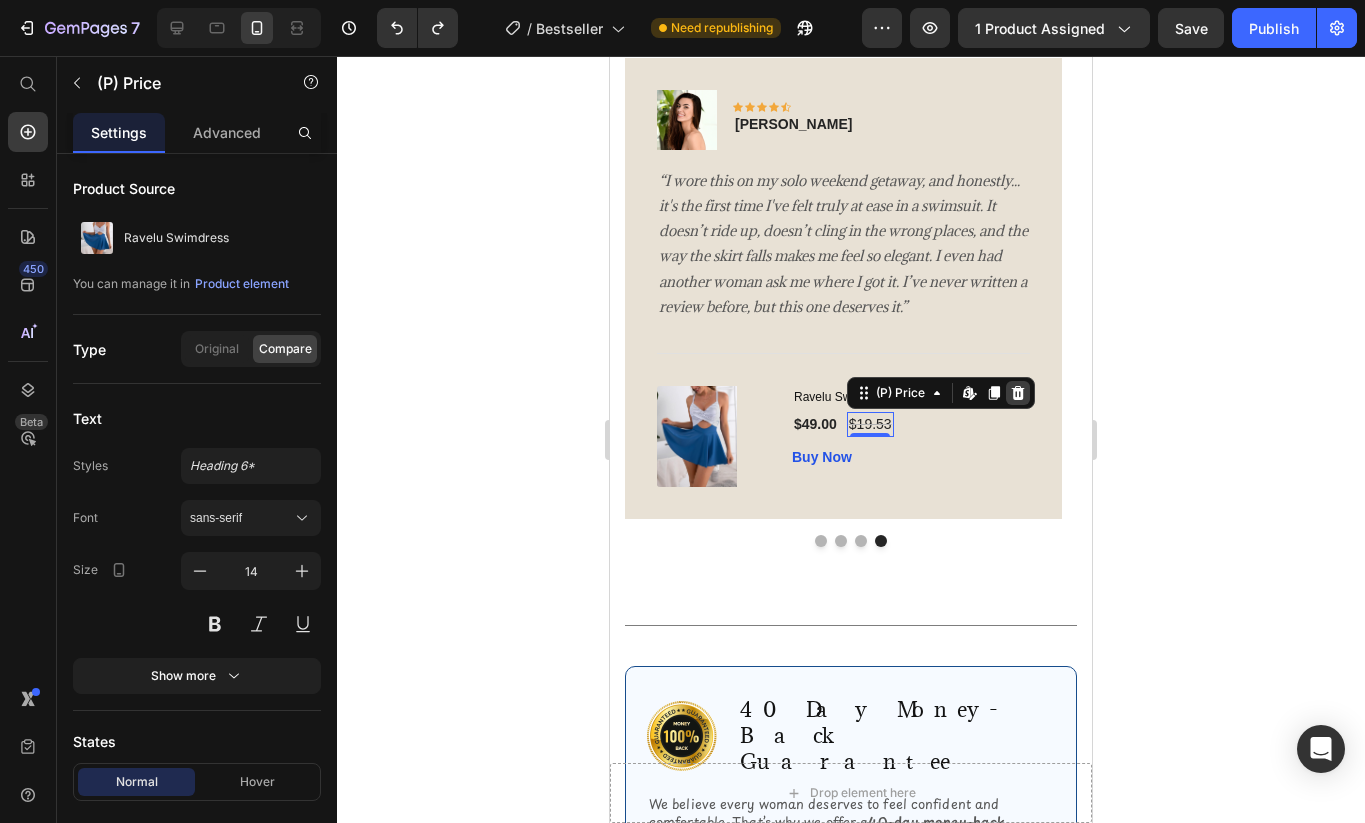 click 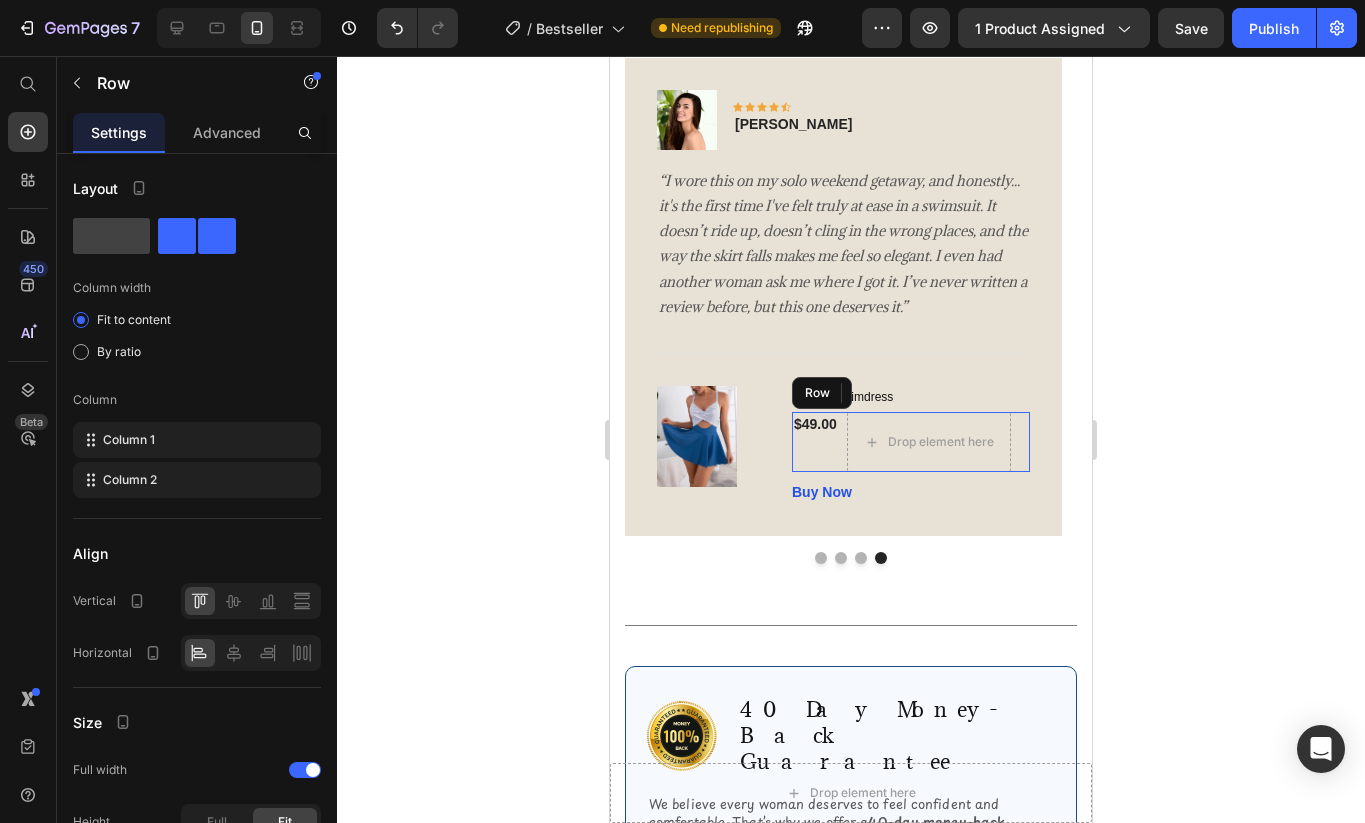 click on "$49.00 (P) Price" at bounding box center [815, 442] 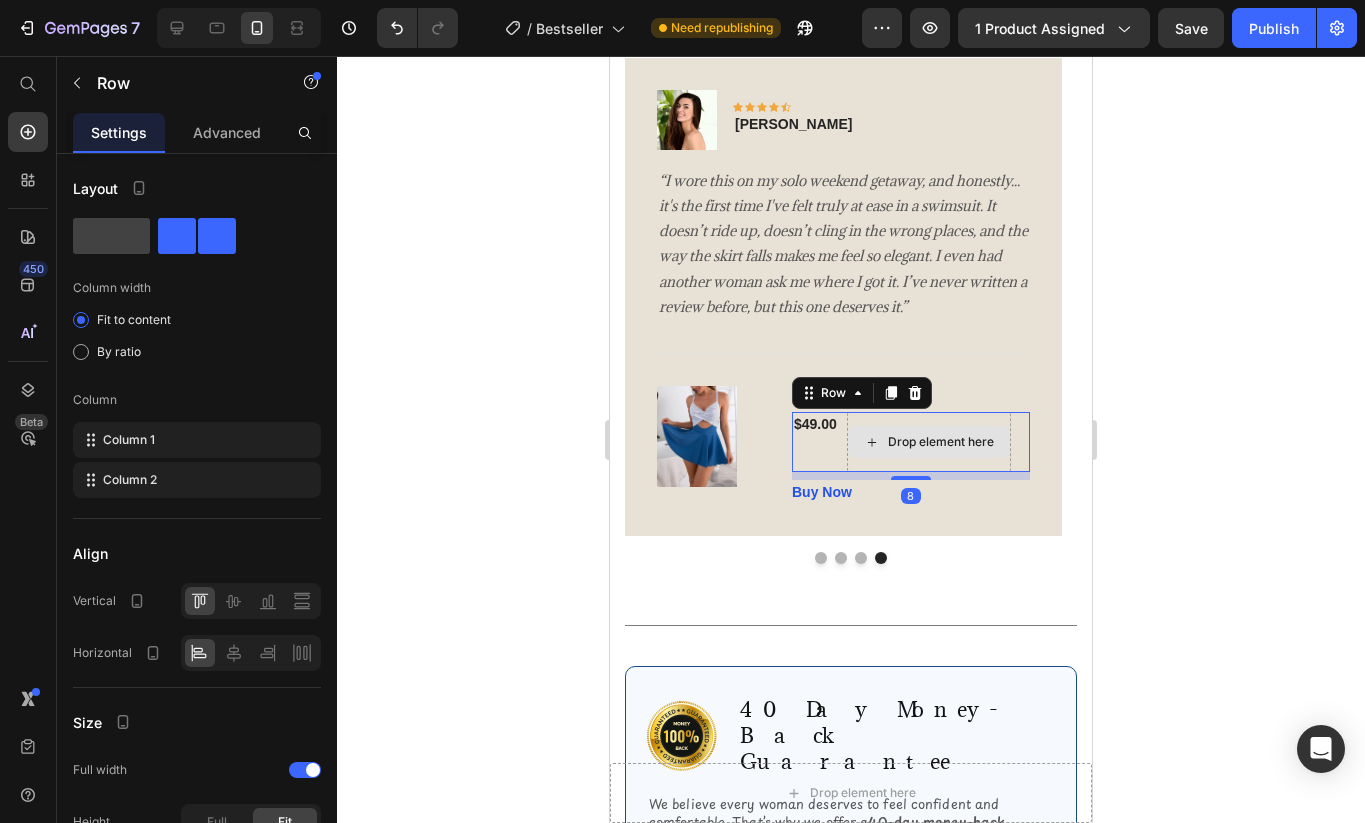drag, startPoint x: 908, startPoint y: 472, endPoint x: 907, endPoint y: 441, distance: 31.016125 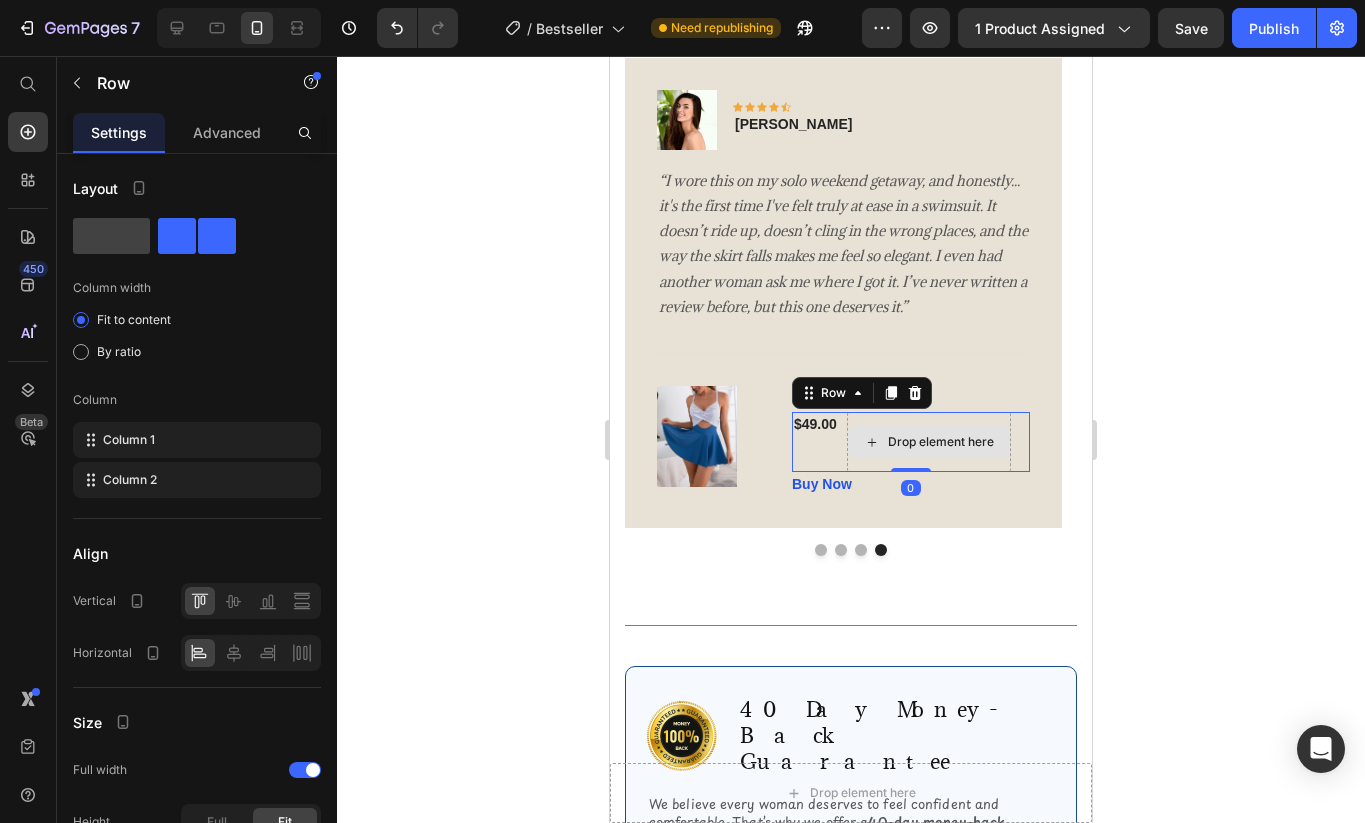 drag, startPoint x: 911, startPoint y: 475, endPoint x: 947, endPoint y: 357, distance: 123.36936 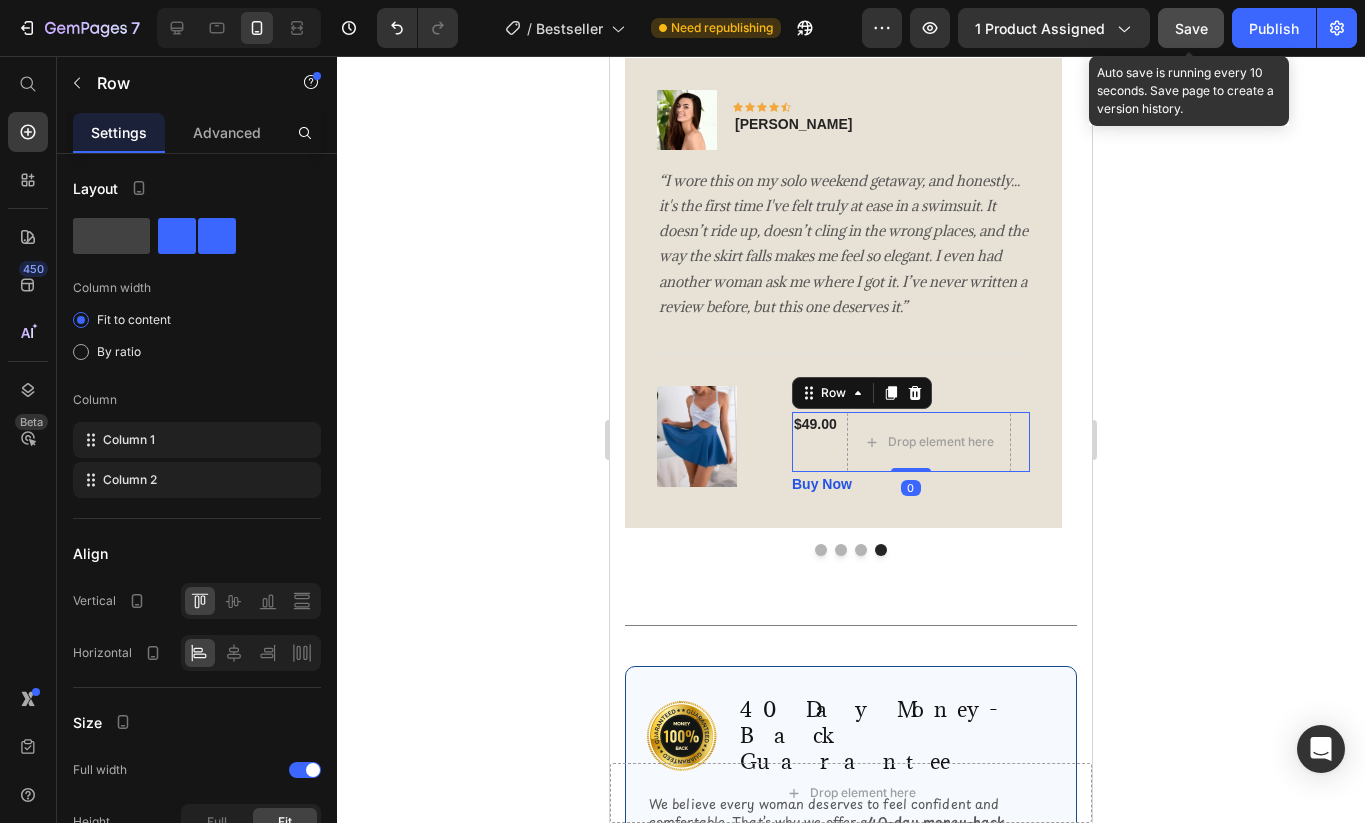 click on "Save" at bounding box center [1191, 28] 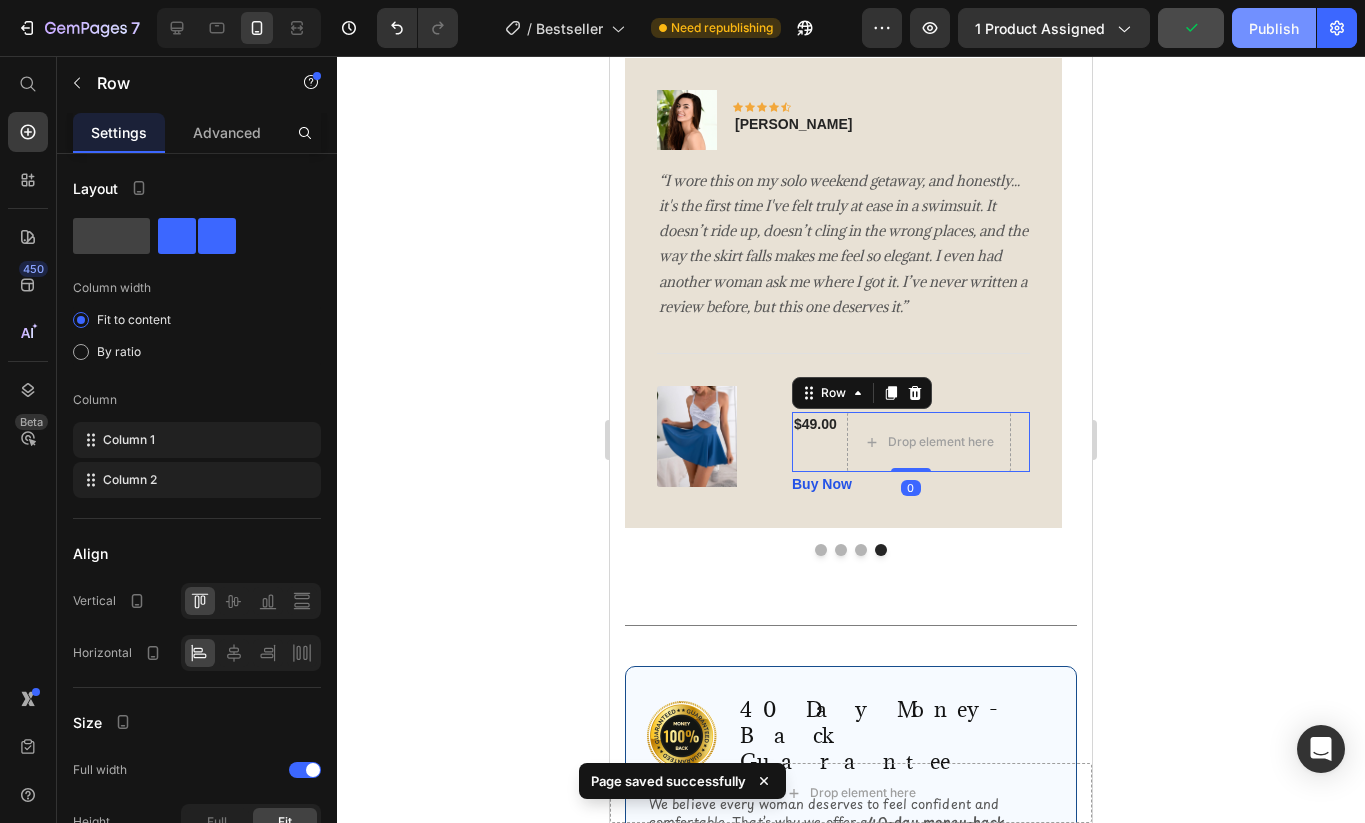 click on "Publish" at bounding box center [1274, 28] 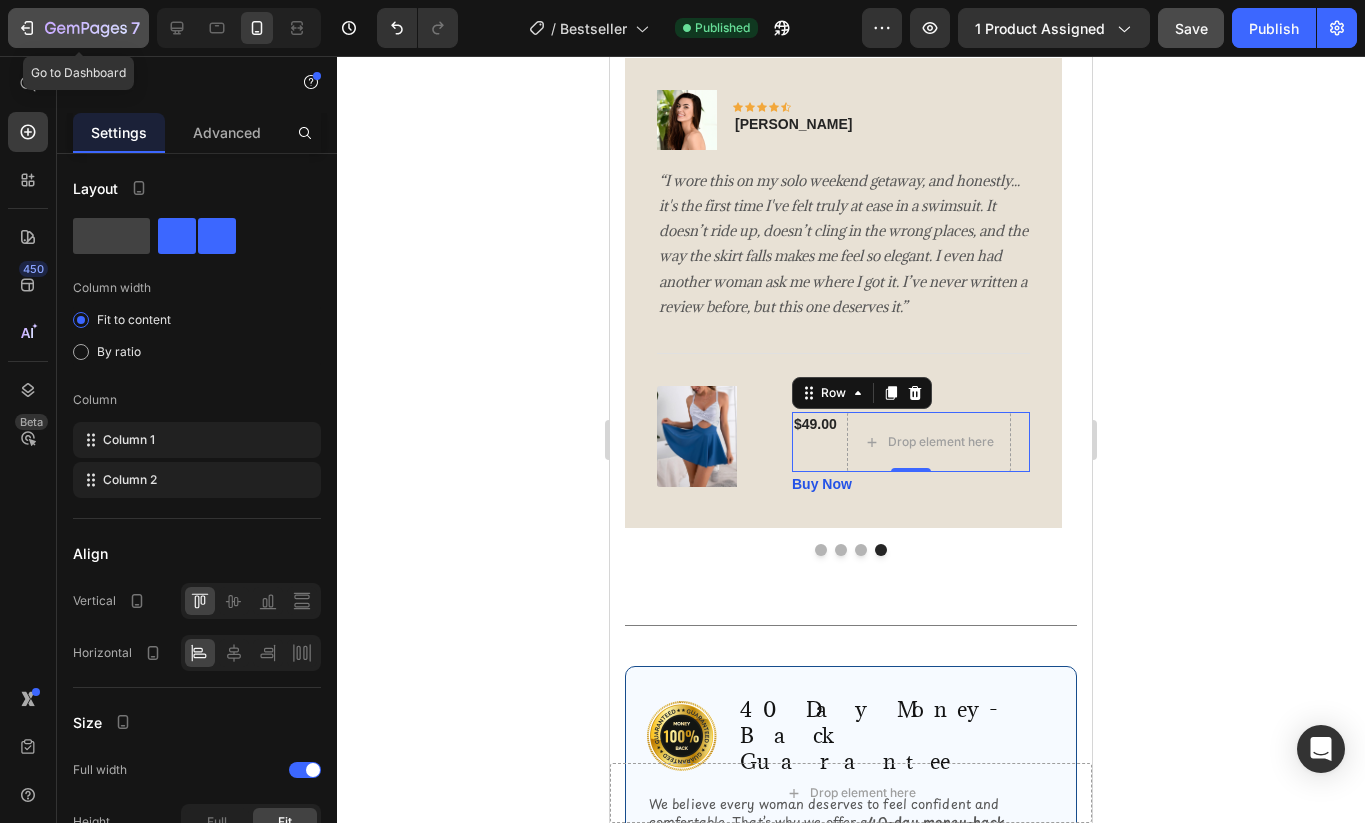 click 